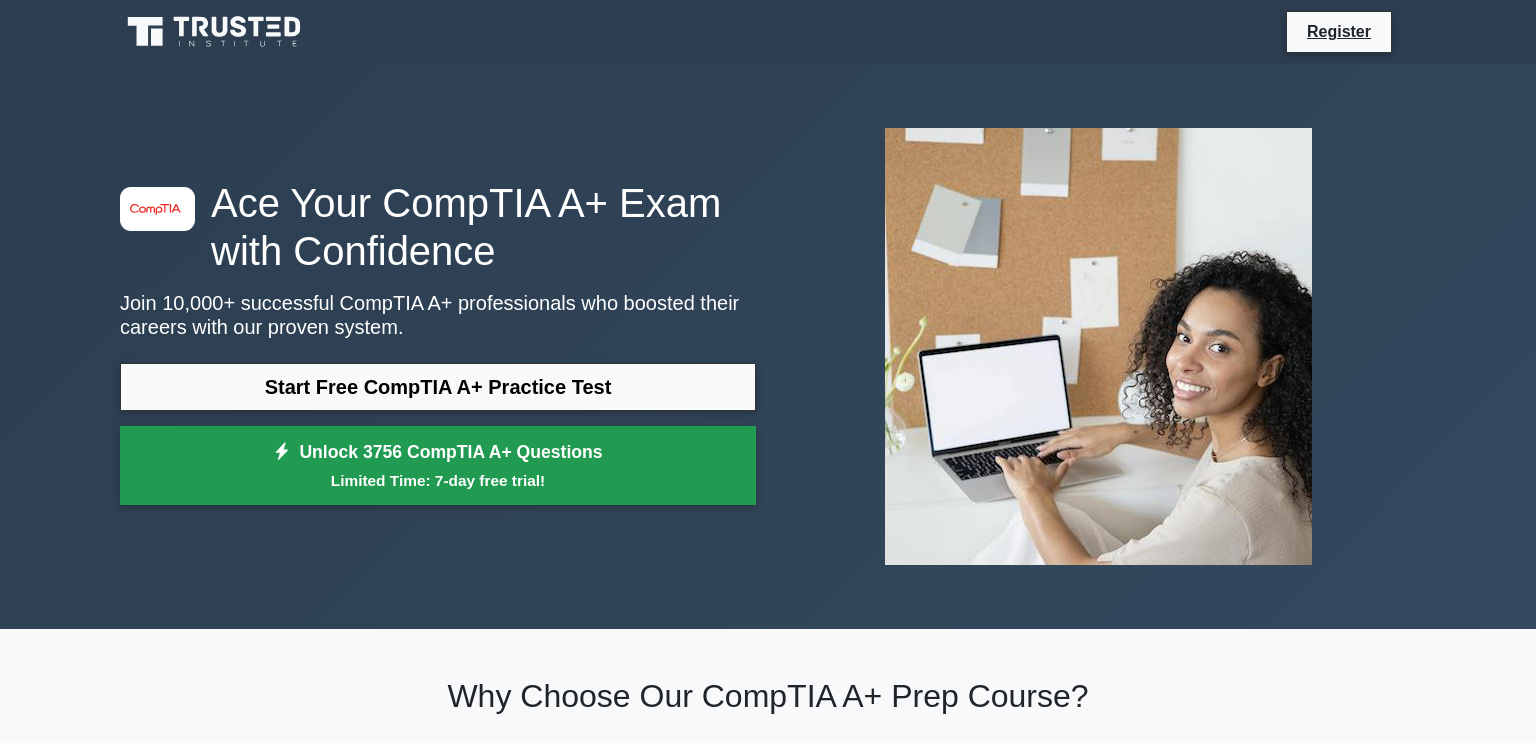 scroll, scrollTop: 0, scrollLeft: 0, axis: both 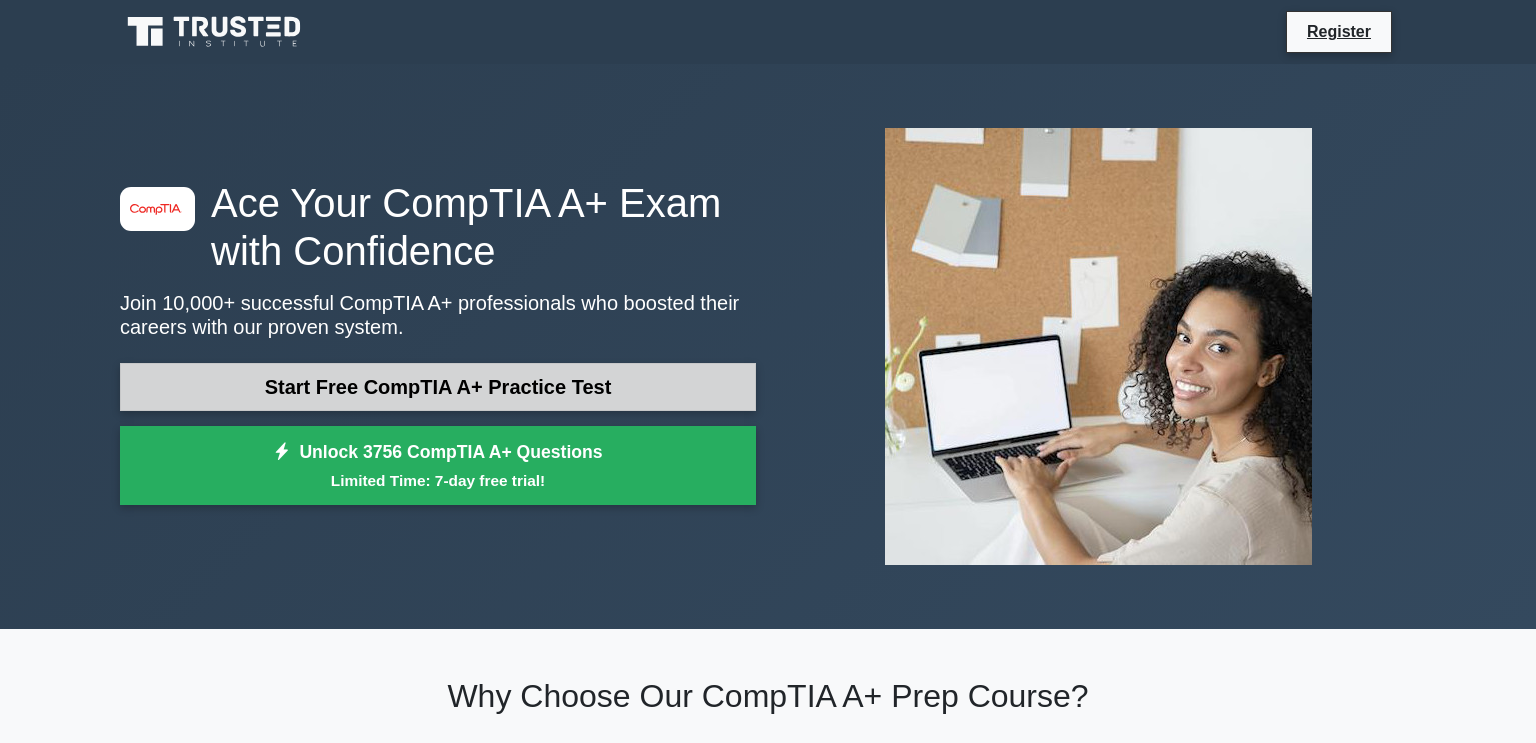 click on "Start Free CompTIA A+ Practice Test" at bounding box center (438, 387) 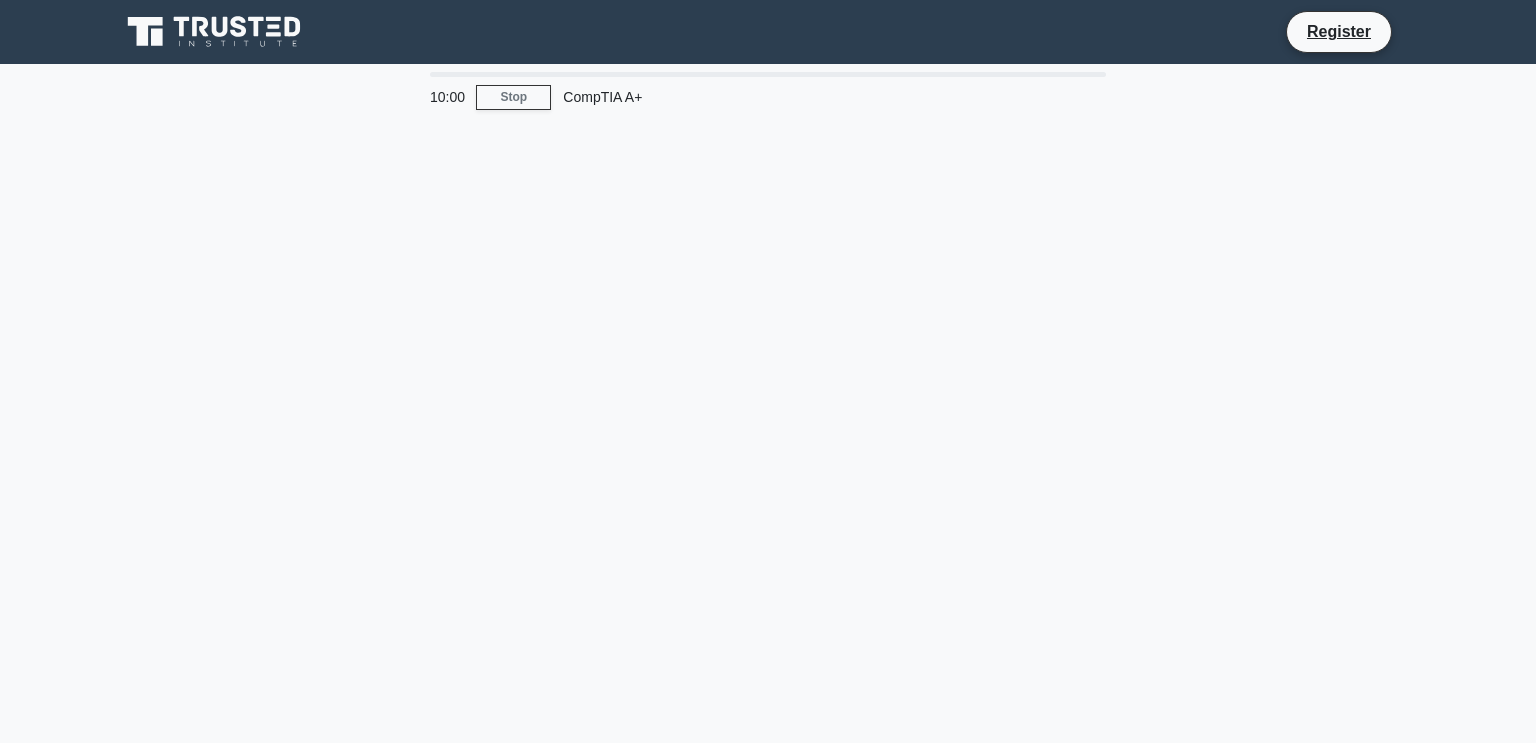 scroll, scrollTop: 0, scrollLeft: 0, axis: both 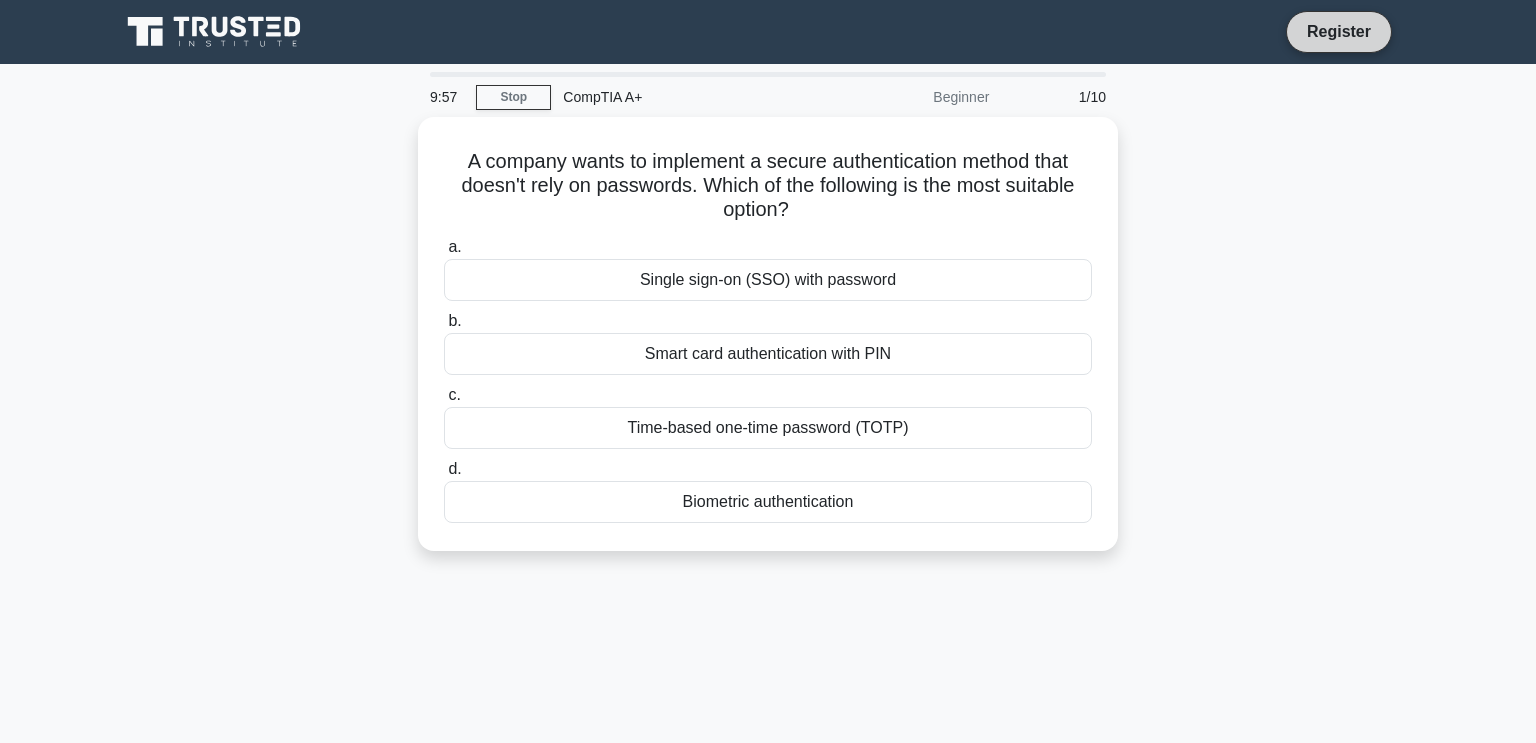 click on "Register" at bounding box center (1339, 31) 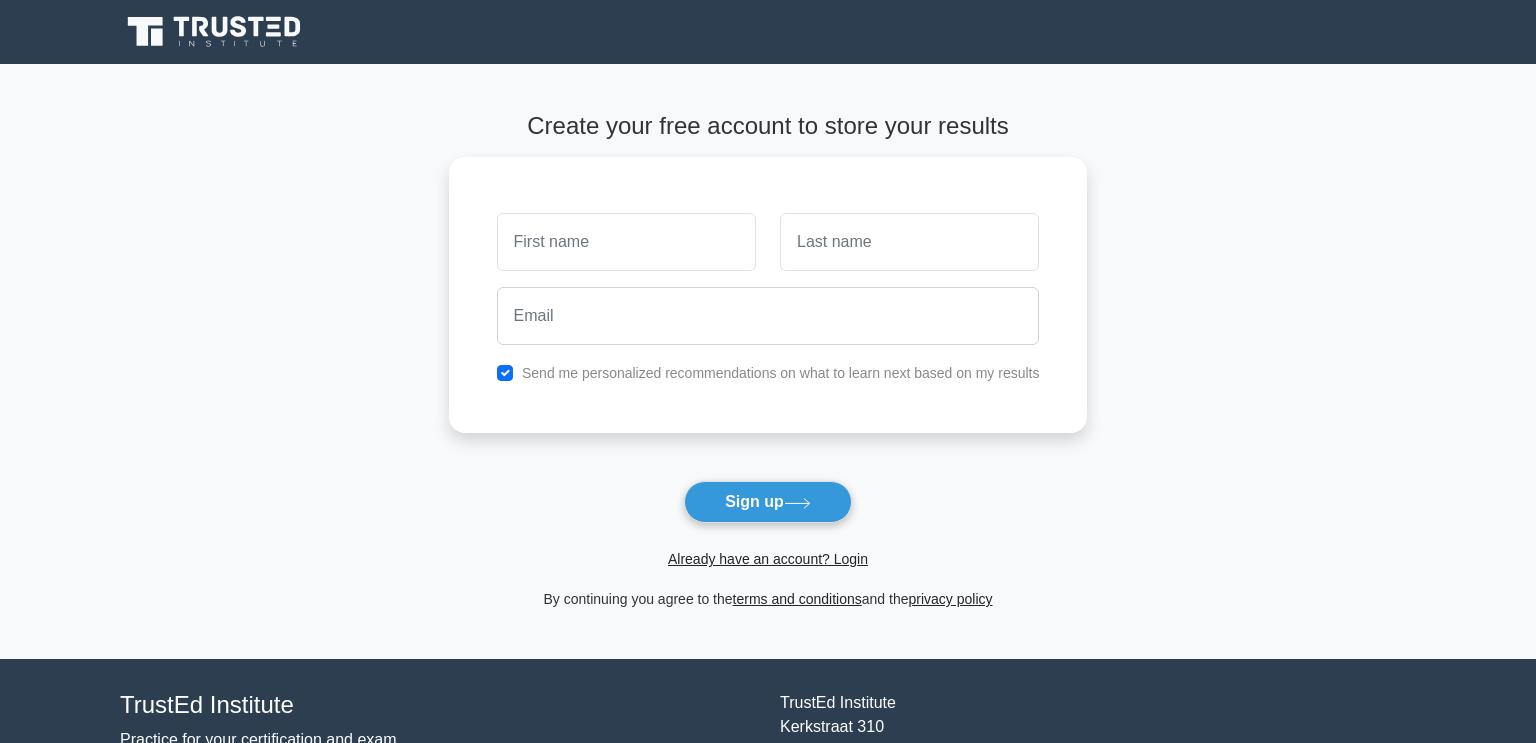 scroll, scrollTop: 0, scrollLeft: 0, axis: both 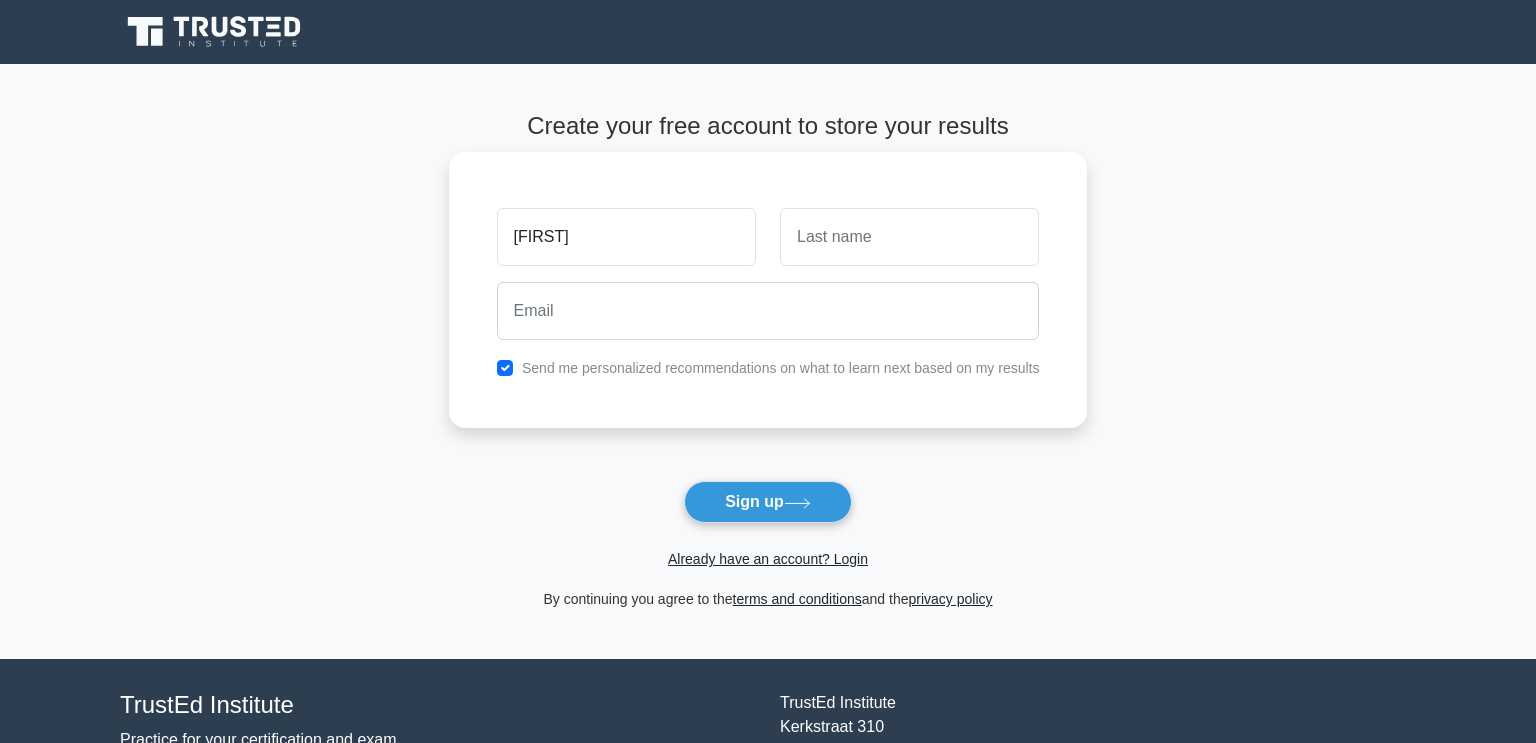 type on "[FIRST]" 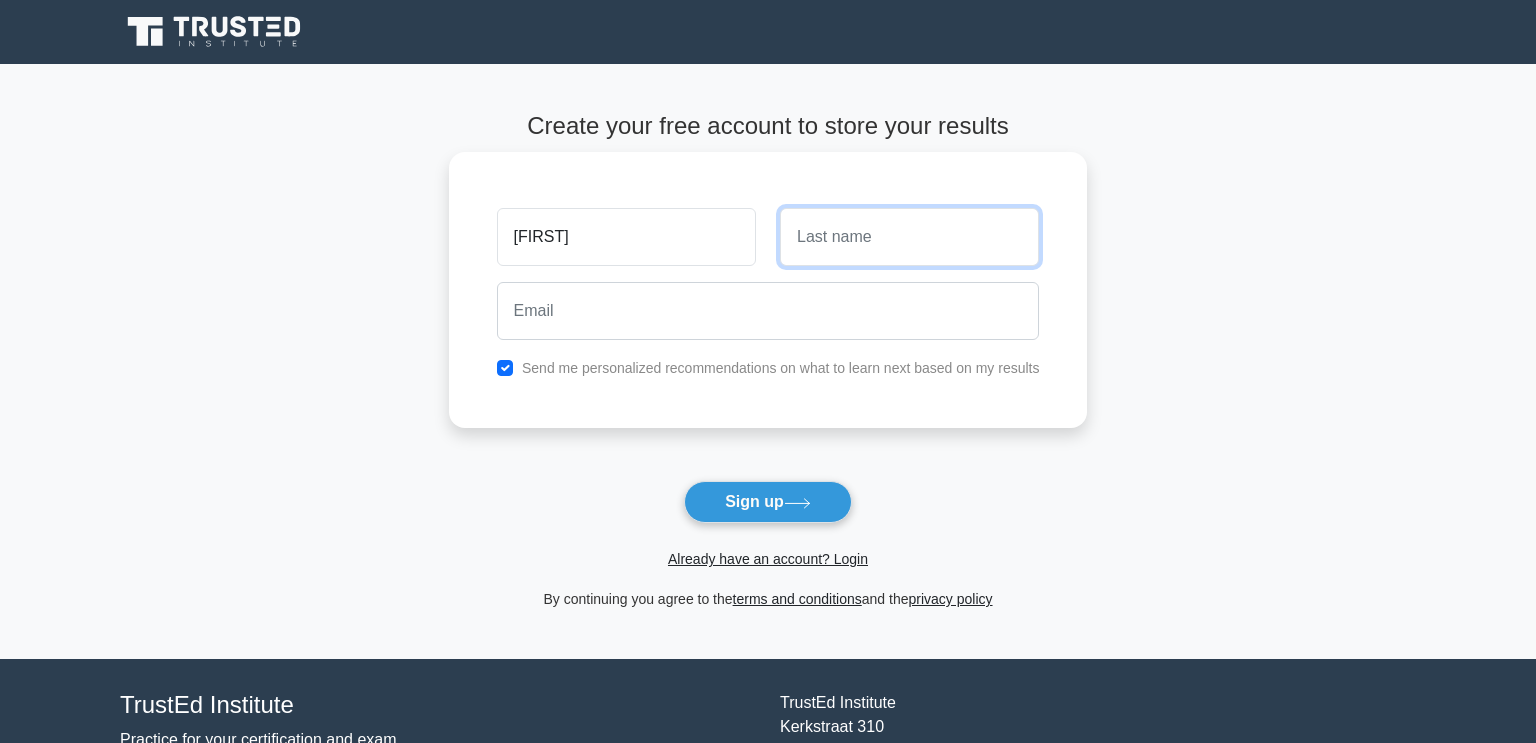 click at bounding box center (909, 237) 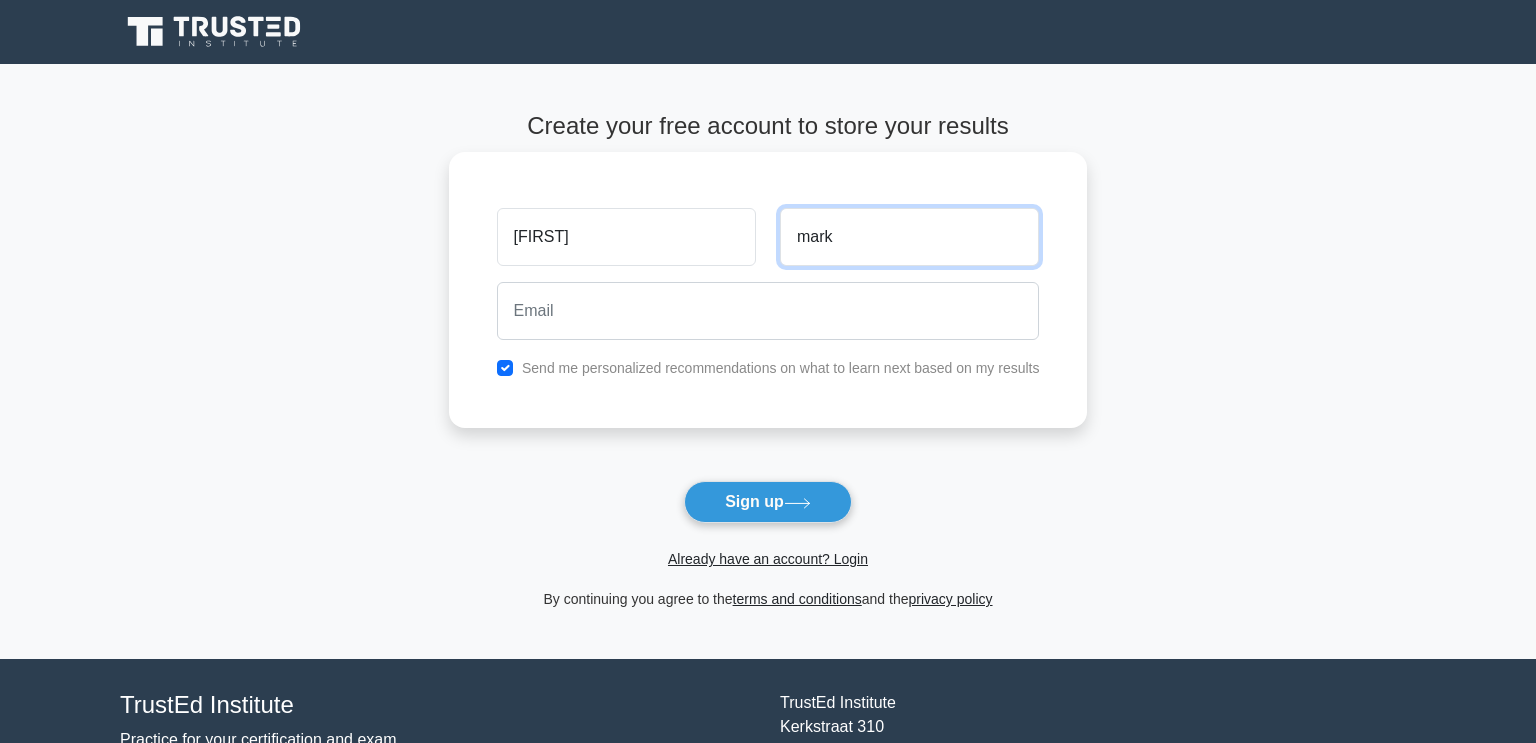 type on "mark" 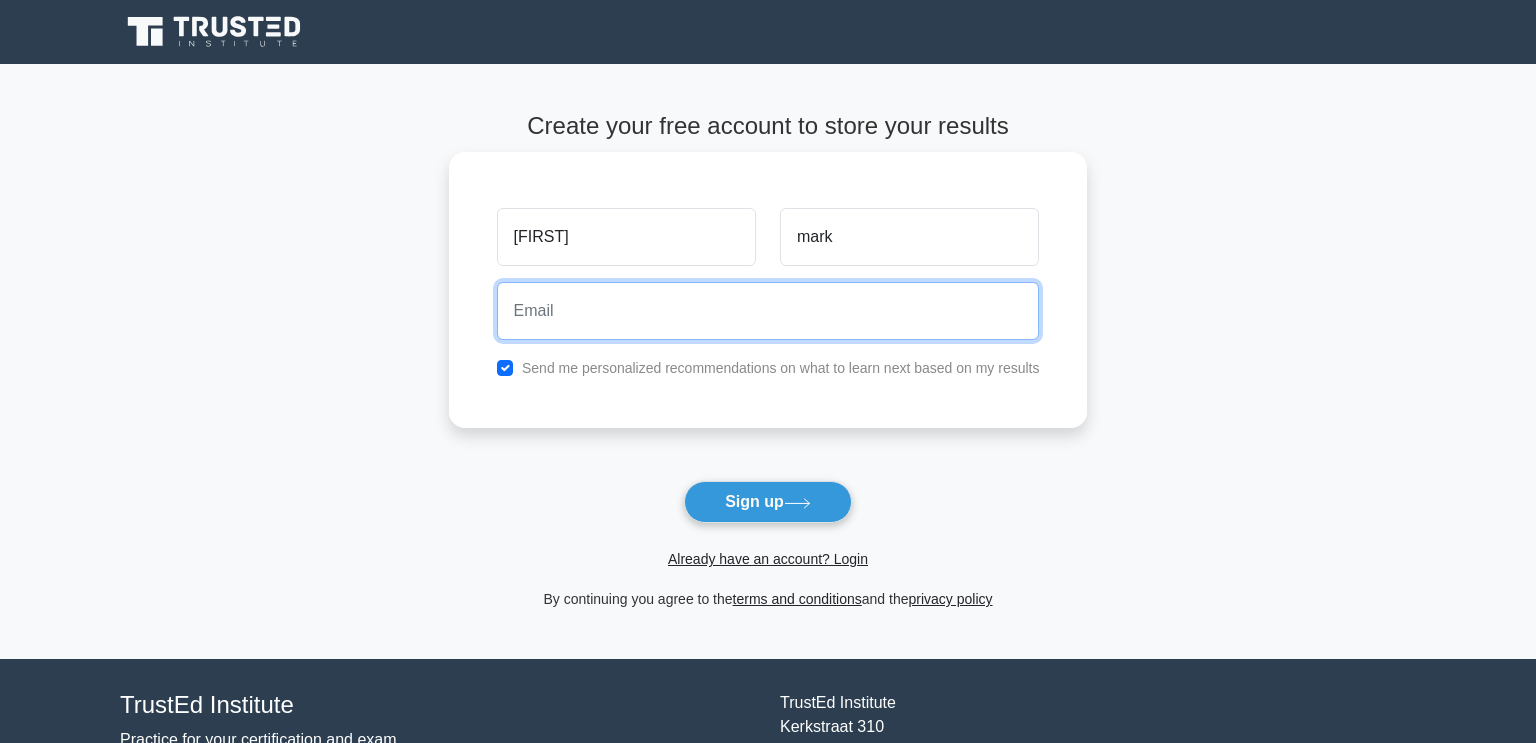click at bounding box center [768, 311] 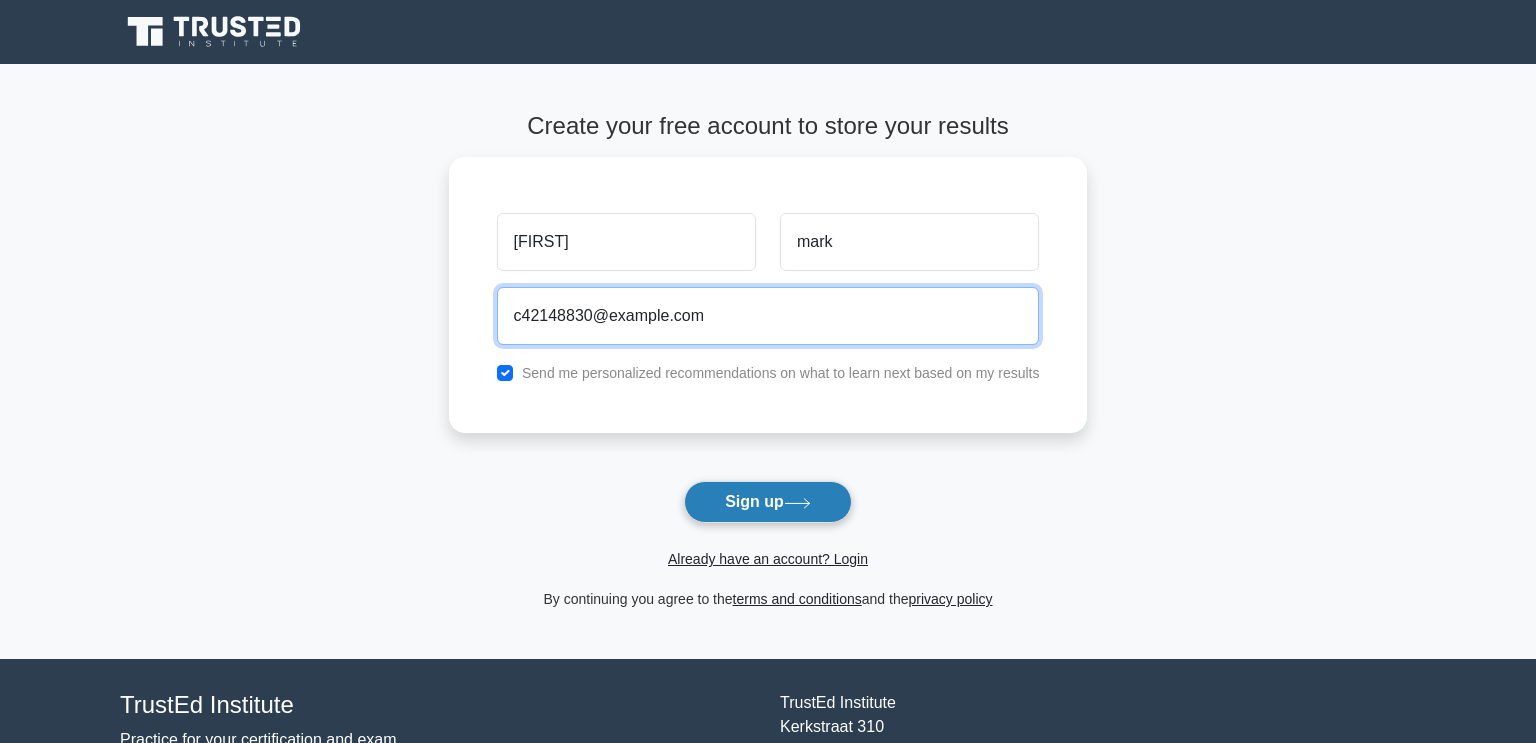 type on "c42148830@gmail.com" 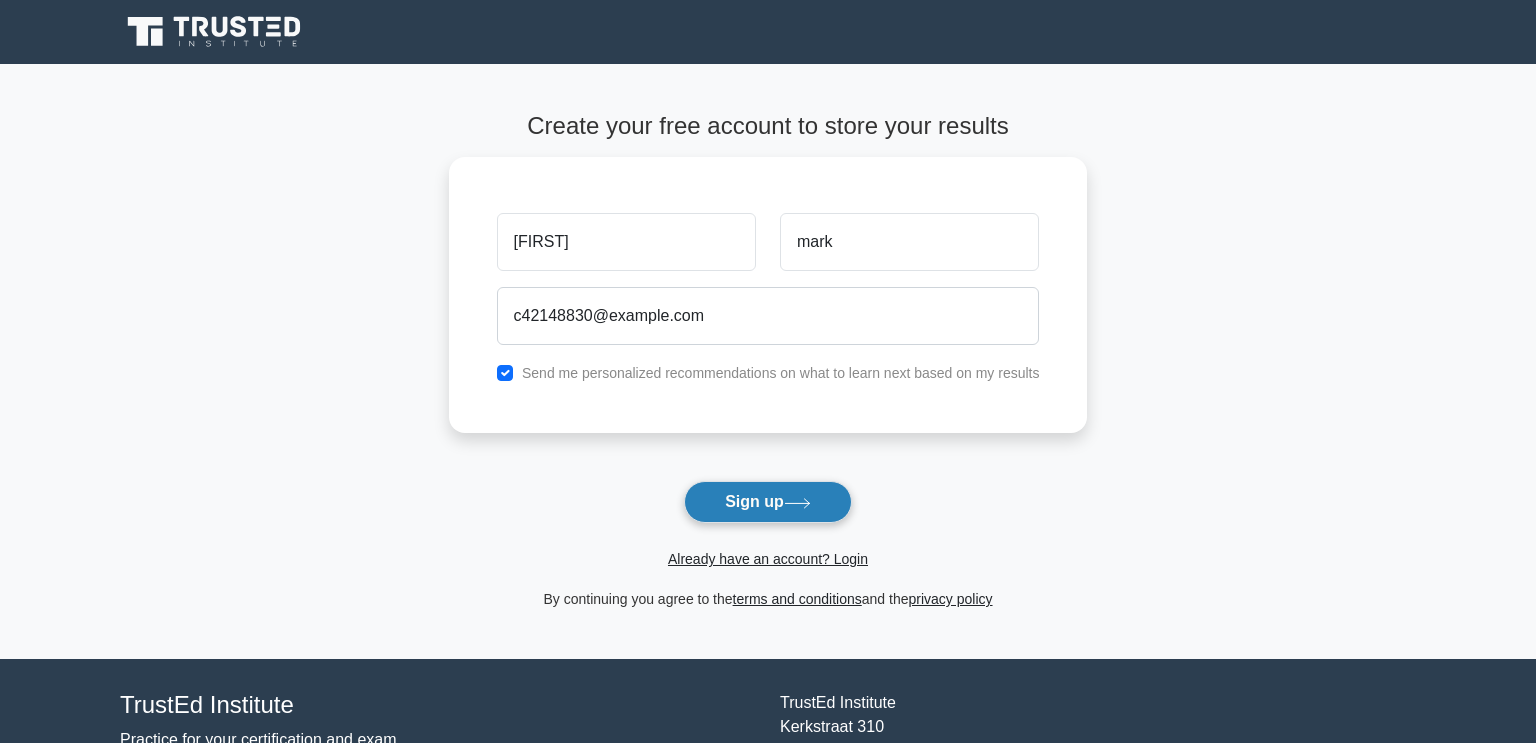 click on "Sign up" at bounding box center (768, 502) 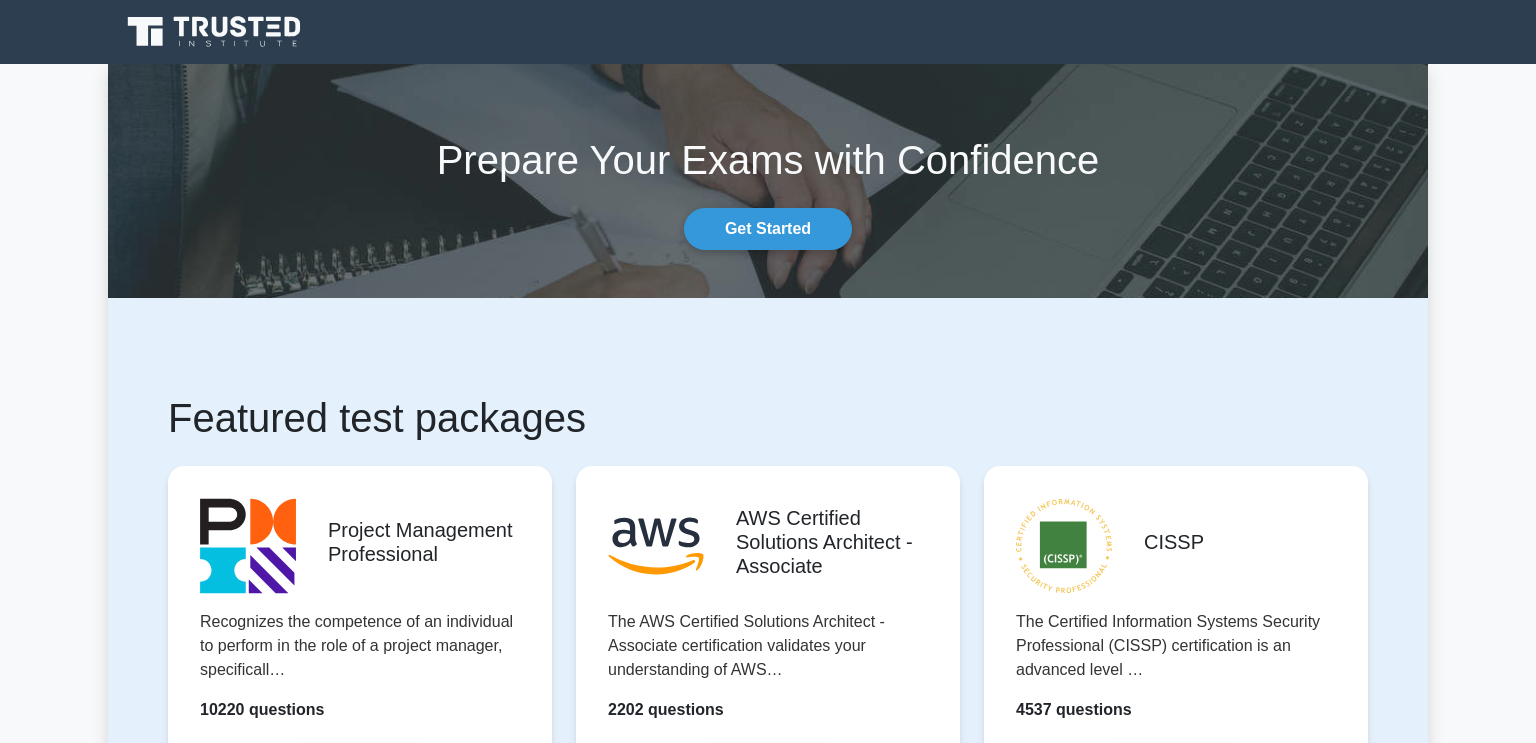 scroll, scrollTop: 0, scrollLeft: 0, axis: both 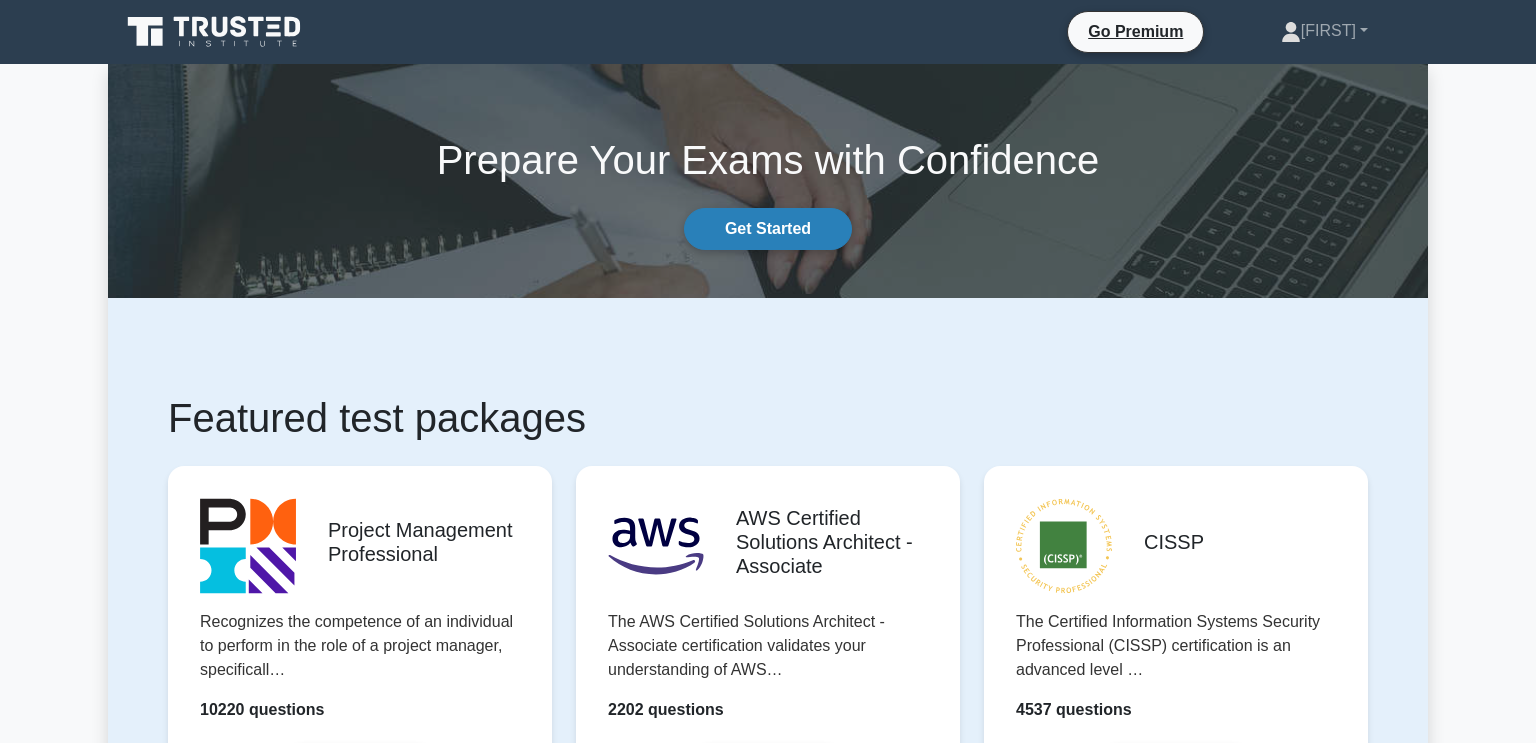 click on "Get Started" at bounding box center [768, 229] 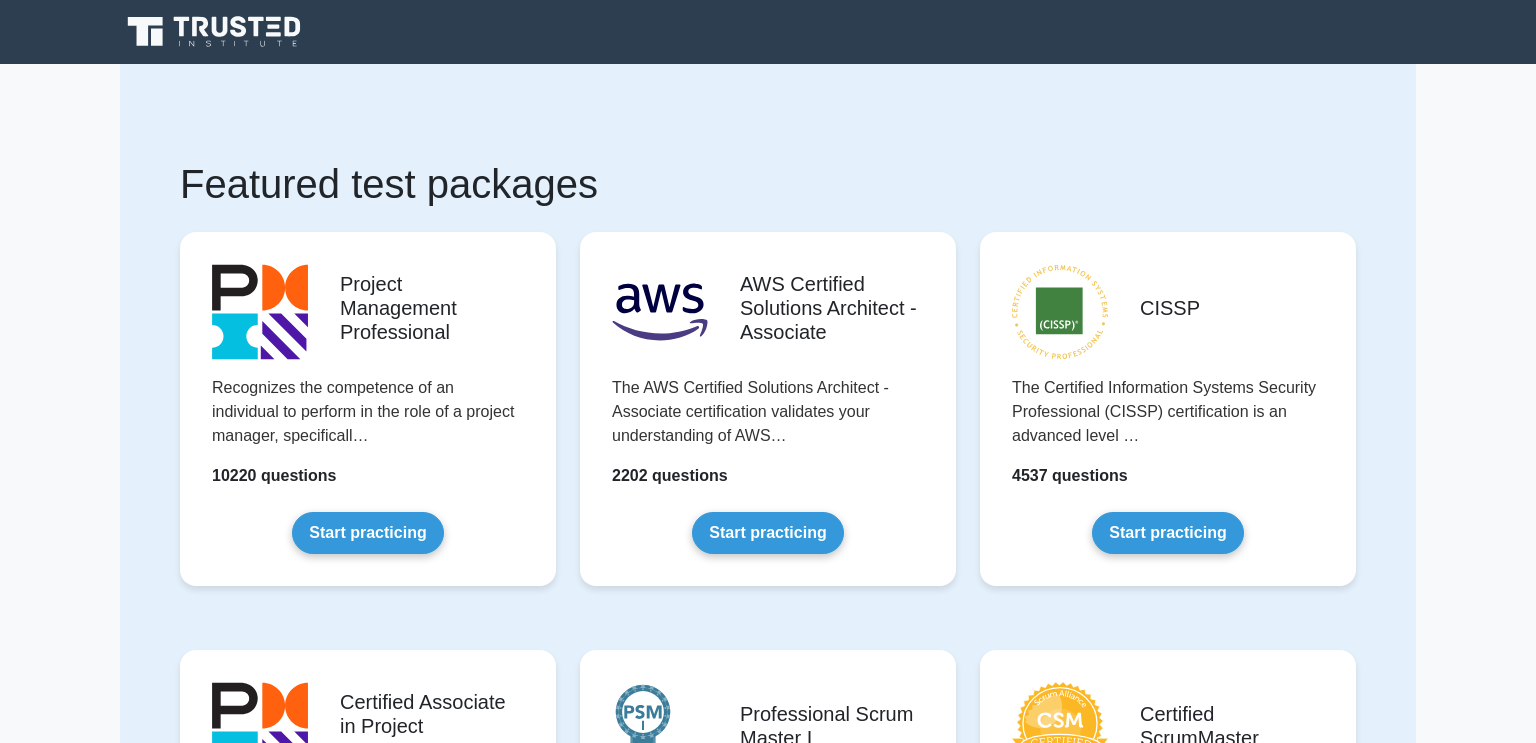 scroll, scrollTop: 0, scrollLeft: 0, axis: both 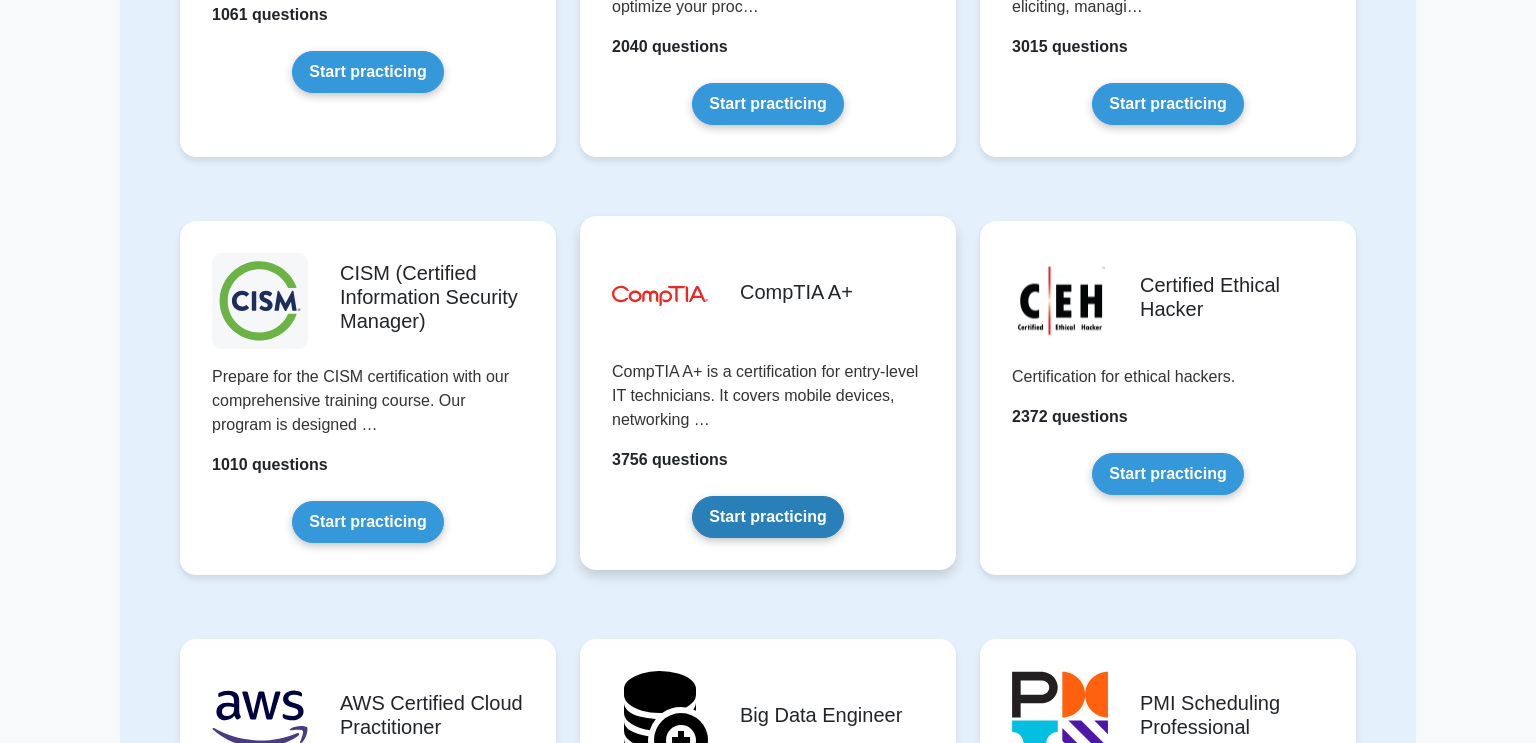 click on "Start practicing" at bounding box center [767, 517] 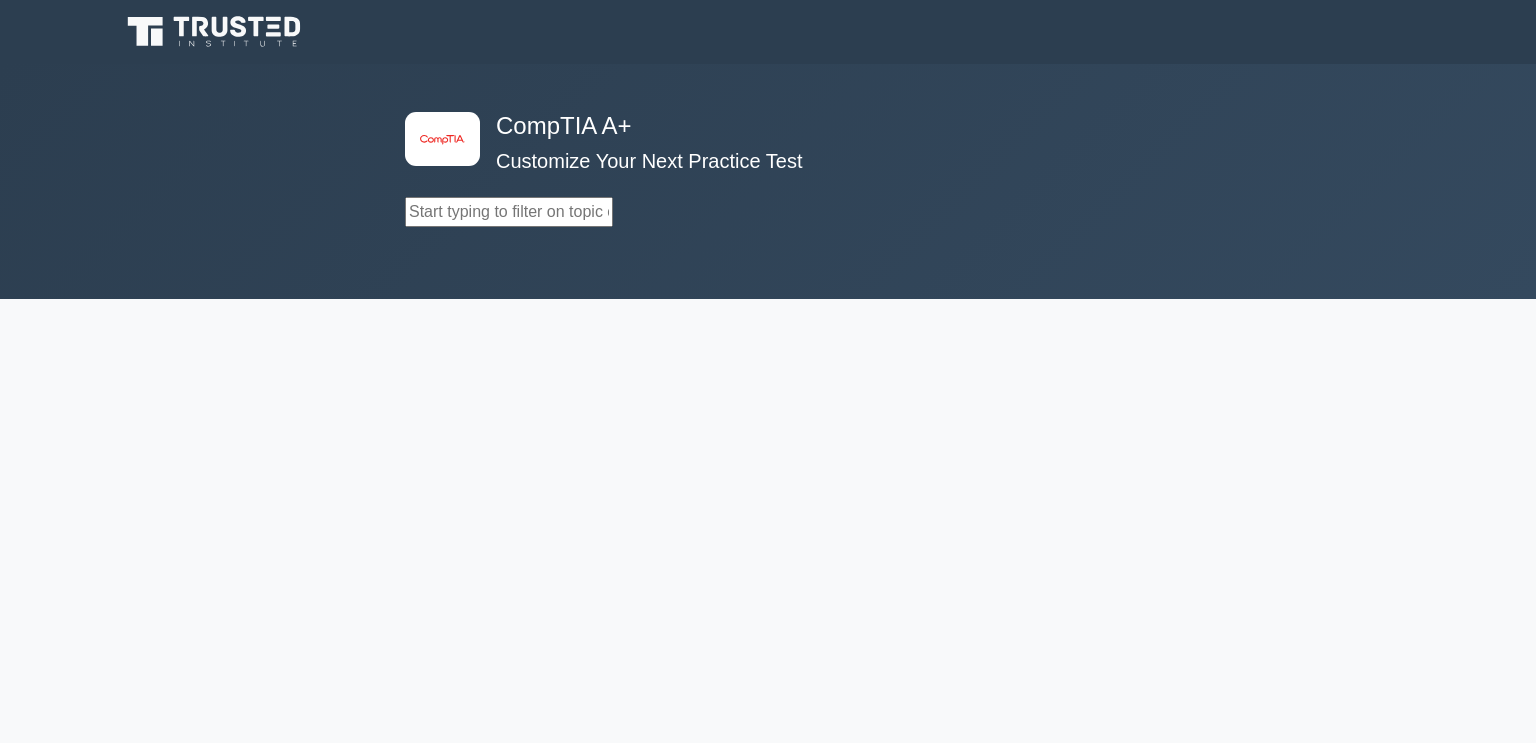 scroll, scrollTop: 0, scrollLeft: 0, axis: both 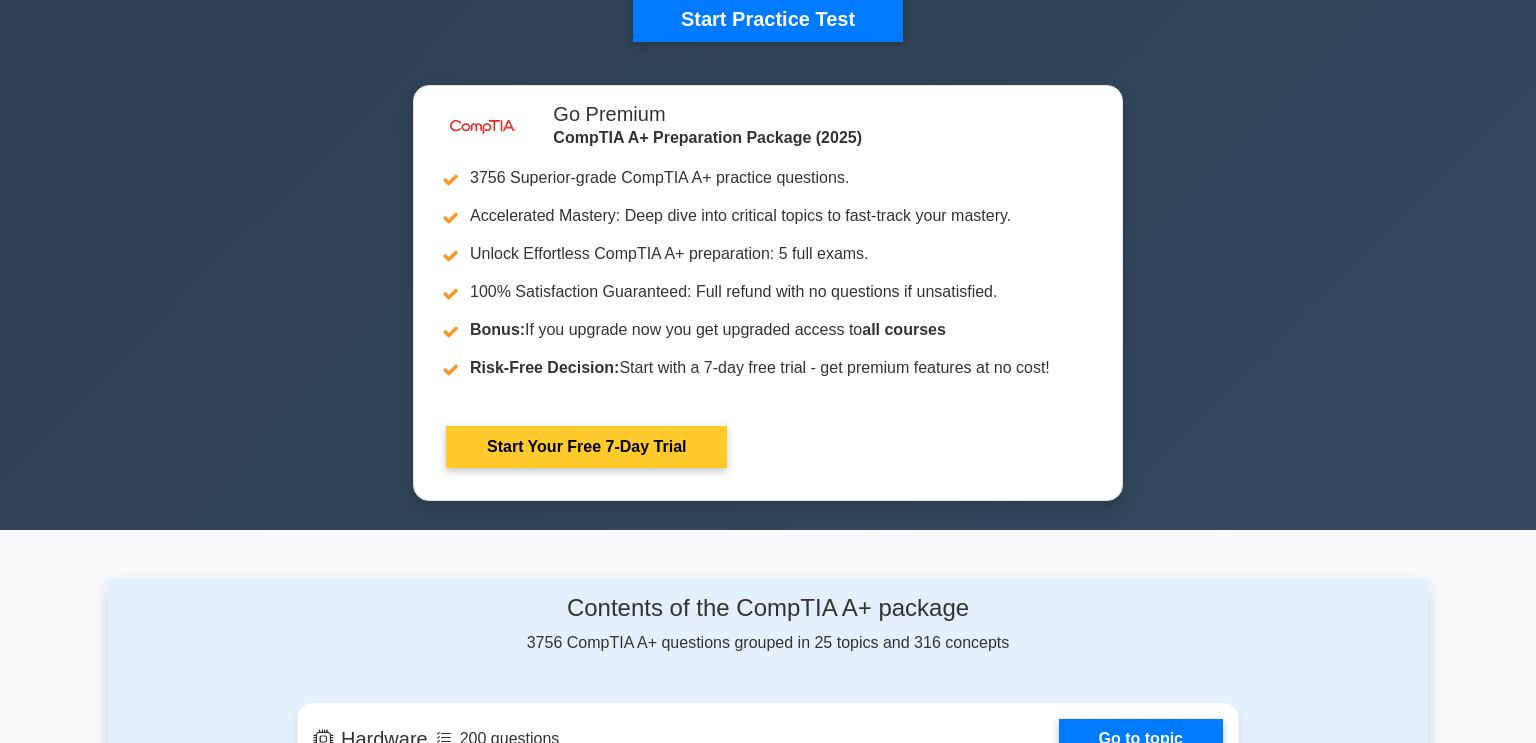 click on "Start Your Free 7-Day Trial" at bounding box center [586, 447] 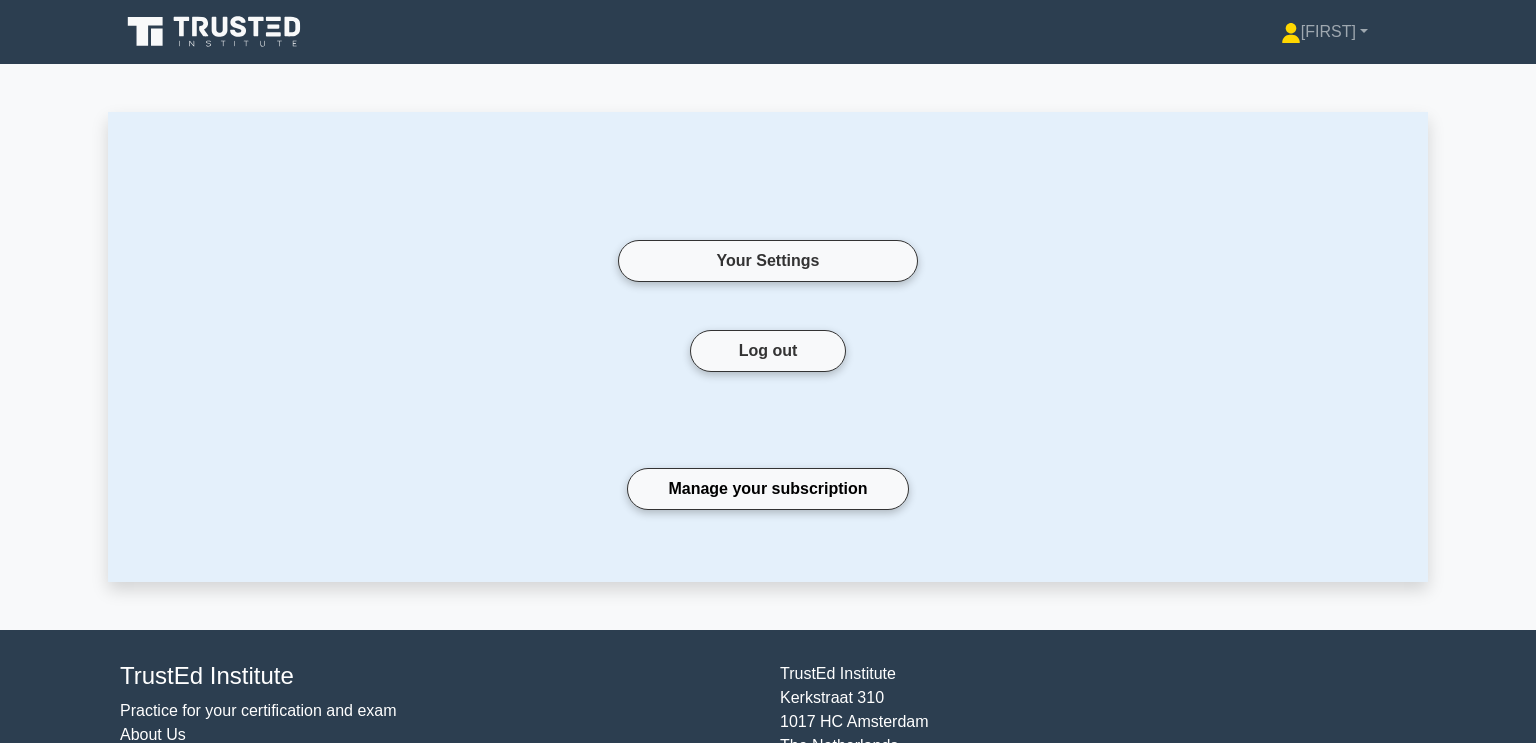 scroll, scrollTop: 0, scrollLeft: 0, axis: both 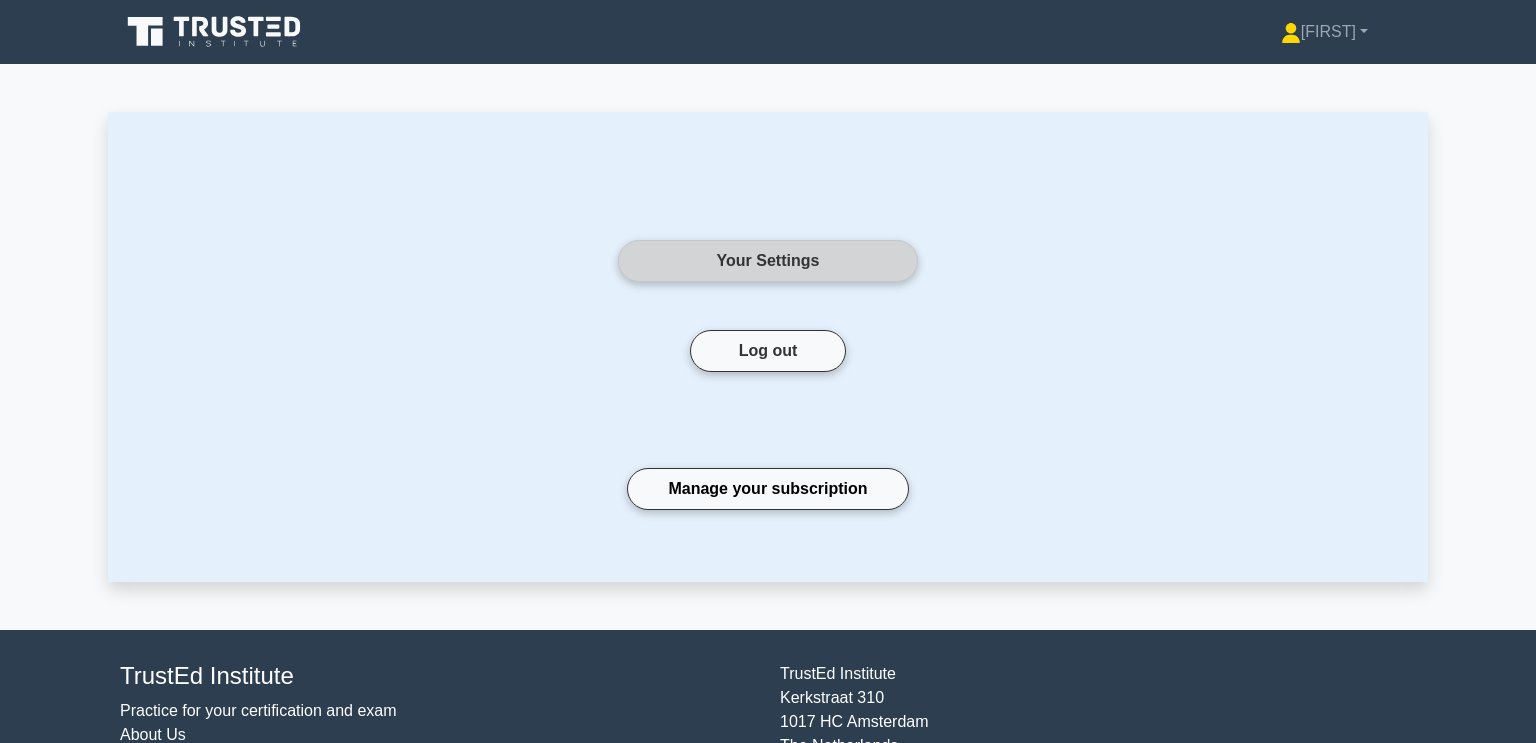 click on "Your Settings" at bounding box center (768, 261) 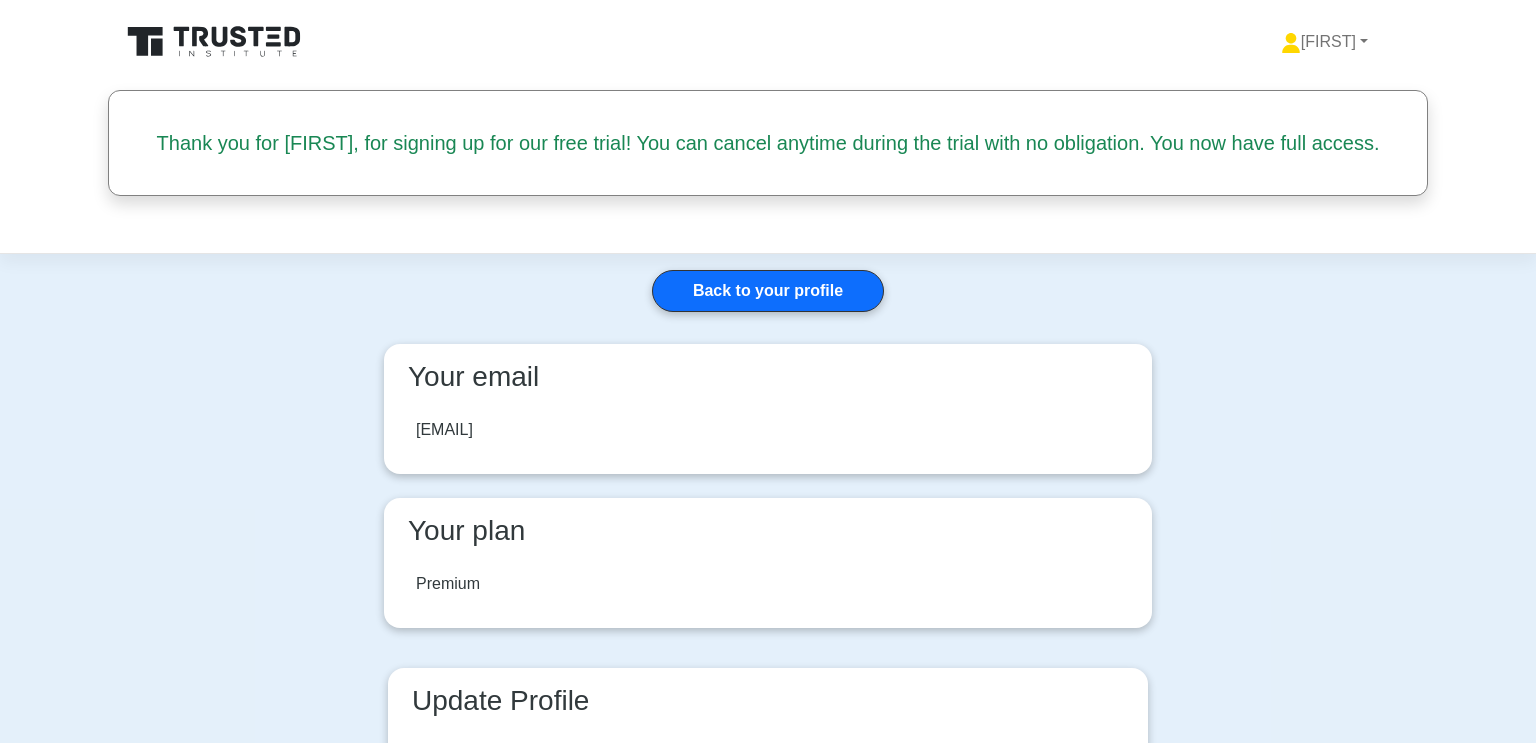 scroll, scrollTop: 0, scrollLeft: 0, axis: both 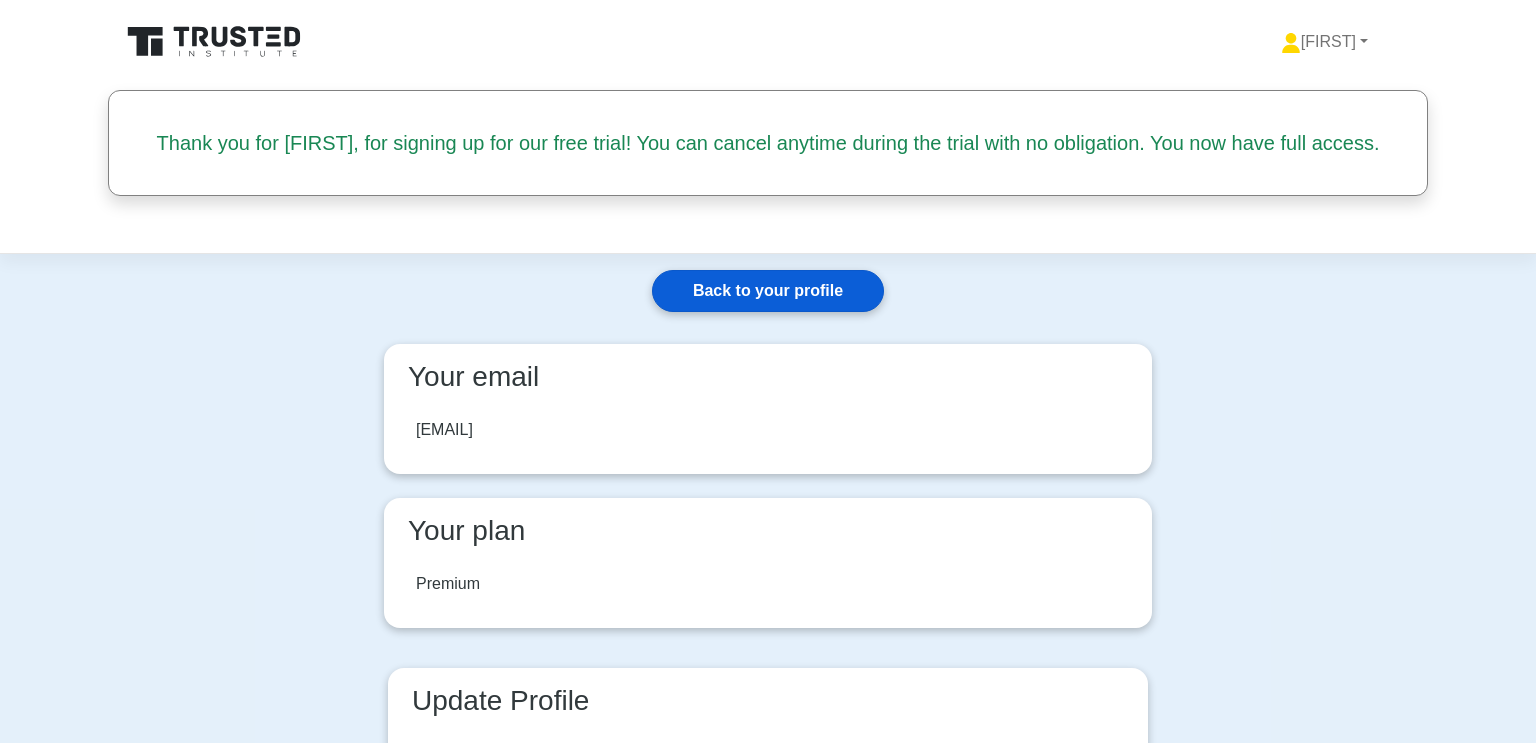 click on "Back to your profile" at bounding box center (768, 291) 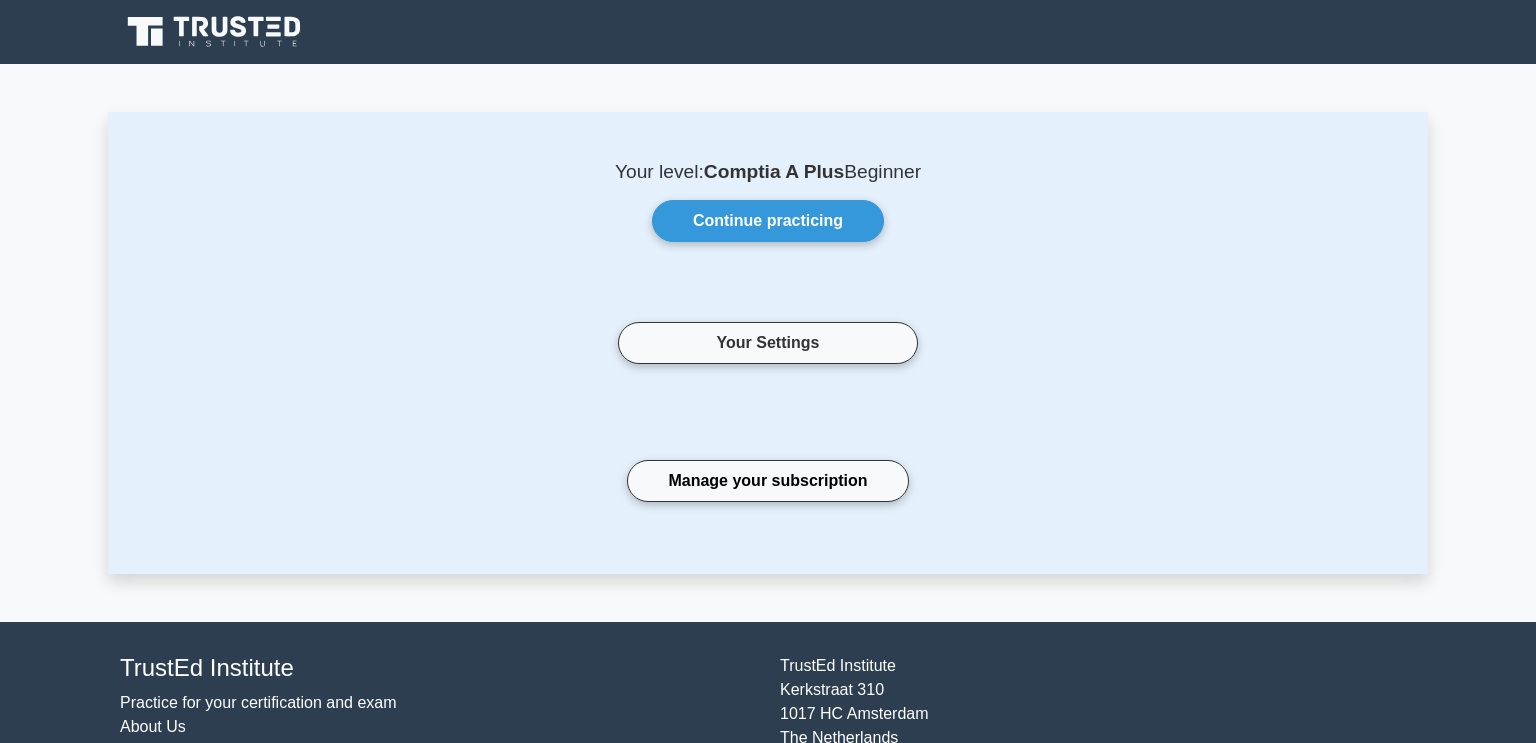 scroll, scrollTop: 0, scrollLeft: 0, axis: both 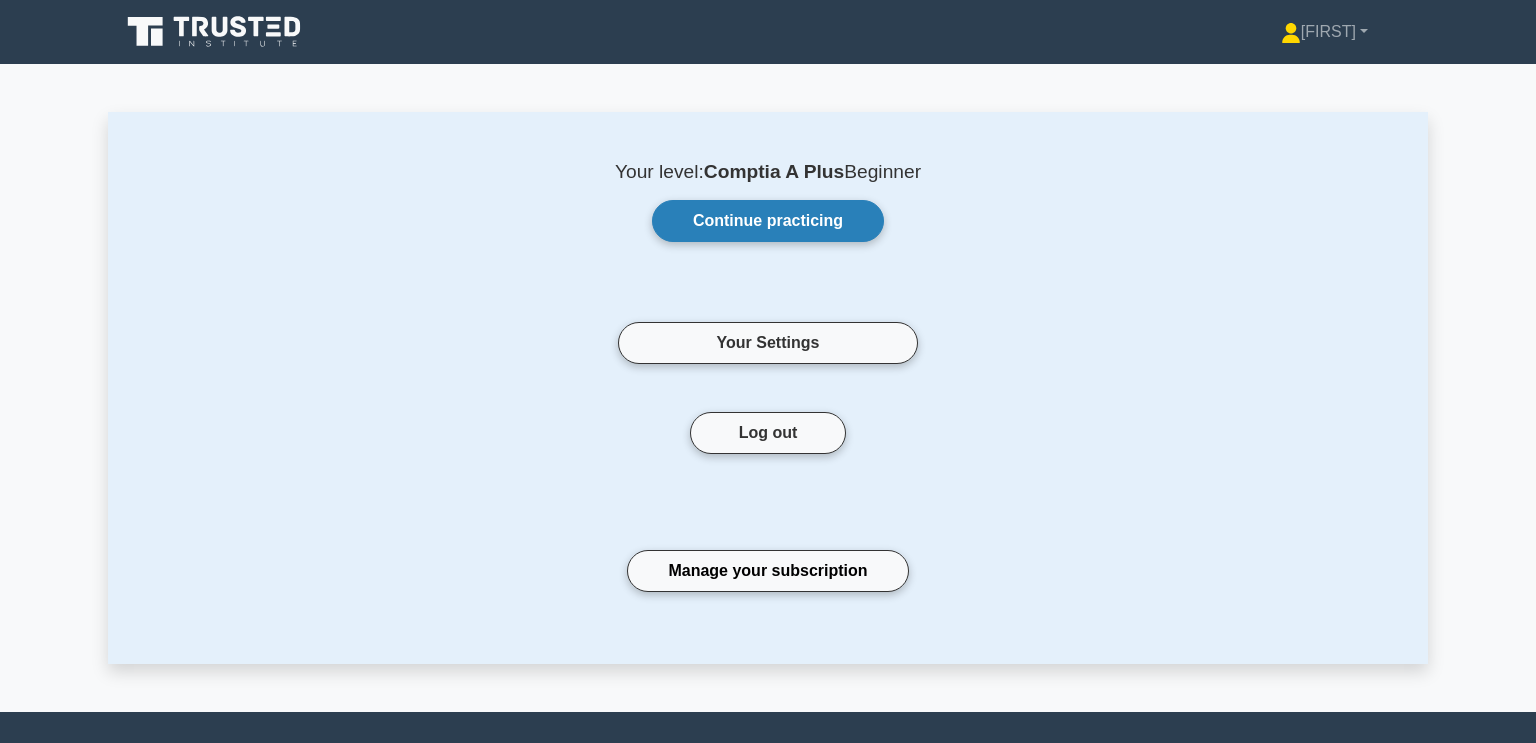 click on "Continue practicing" at bounding box center (768, 221) 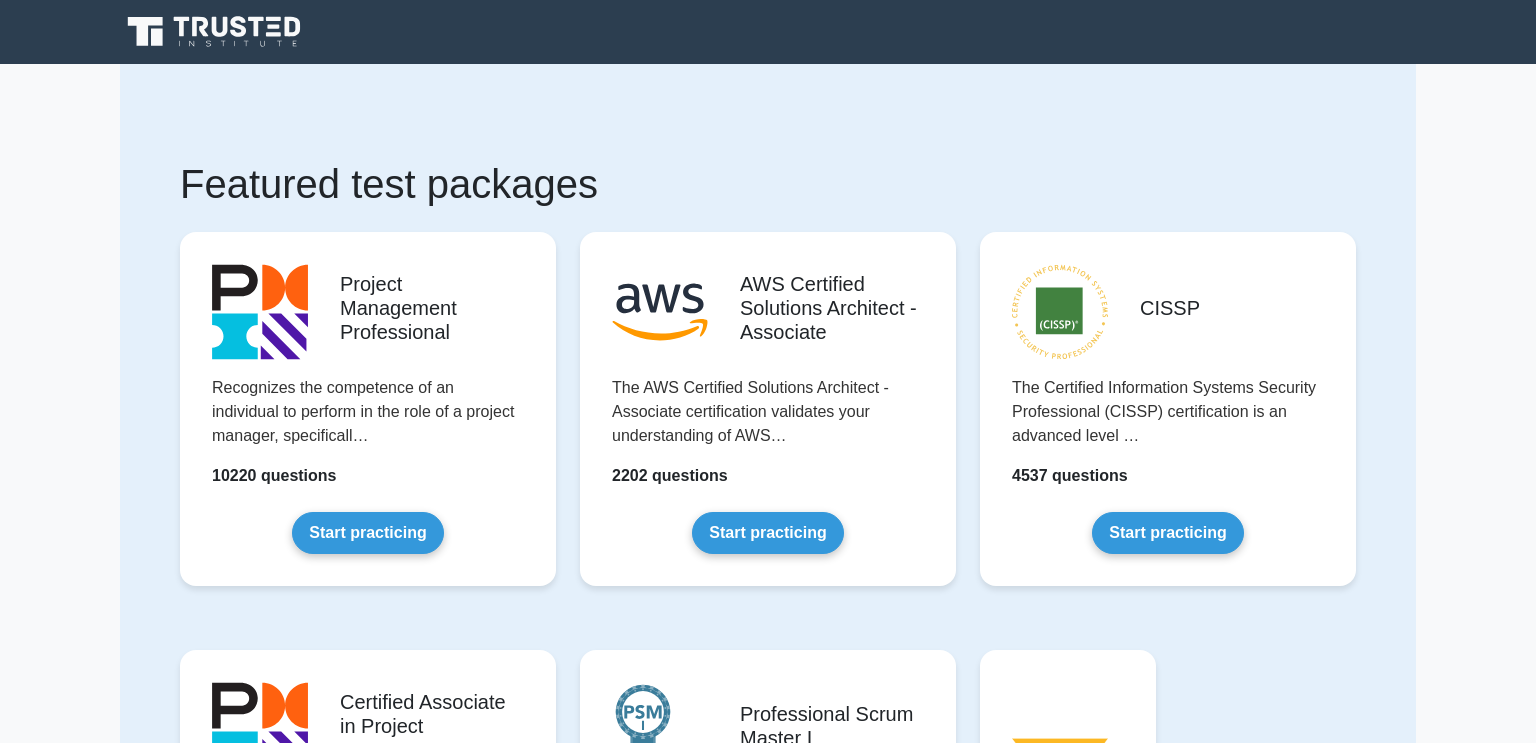 scroll, scrollTop: 0, scrollLeft: 0, axis: both 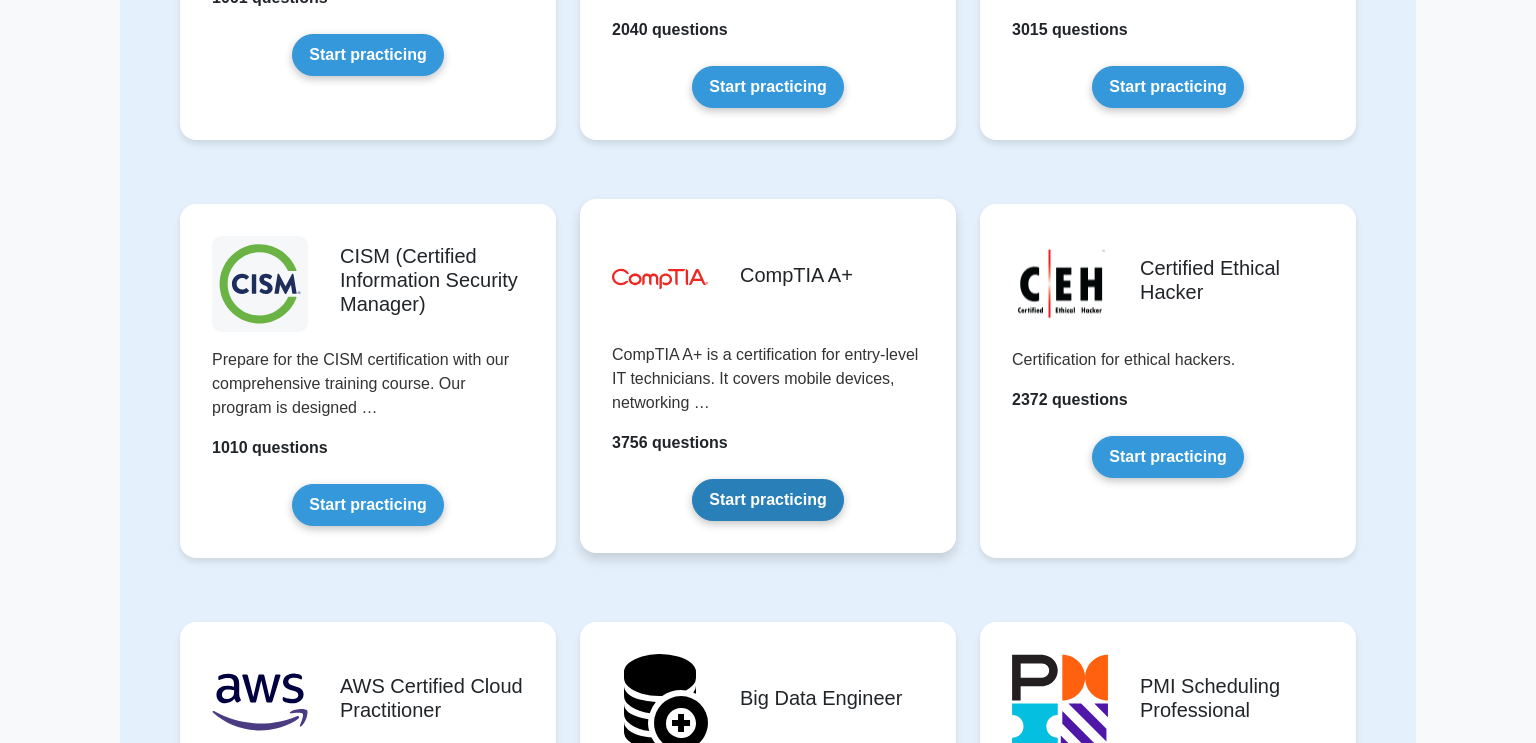 click on "Start practicing" at bounding box center (767, 500) 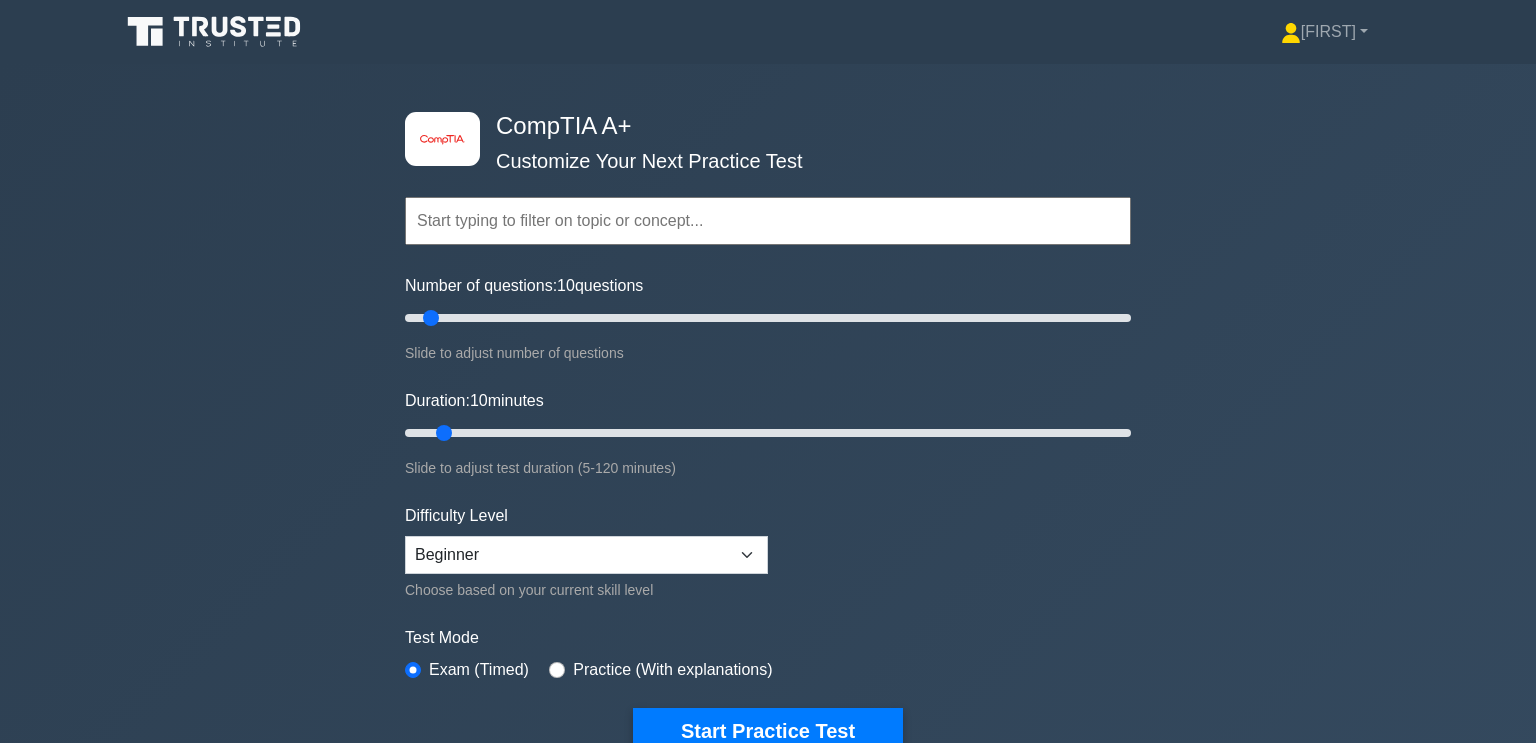 scroll, scrollTop: 0, scrollLeft: 0, axis: both 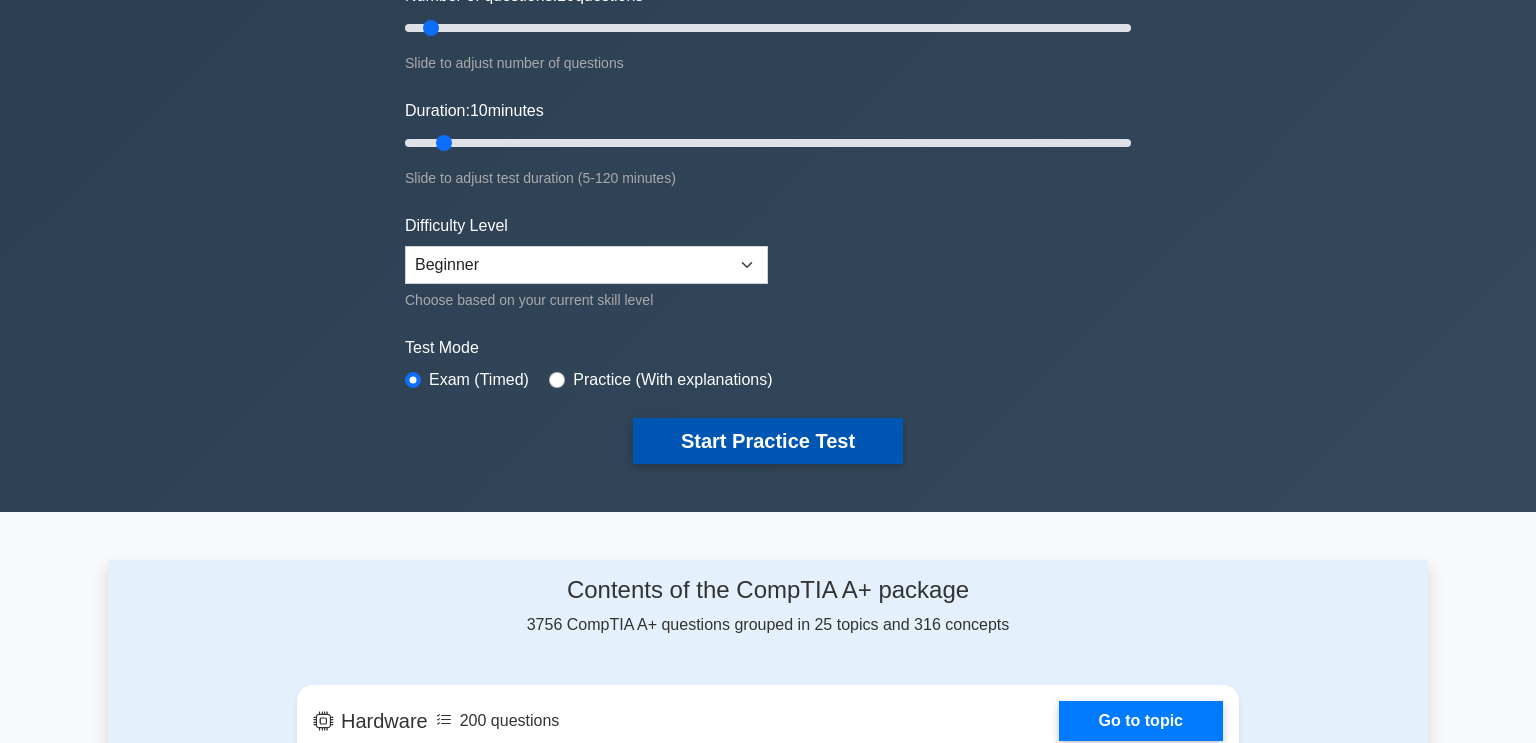 click on "Start Practice Test" at bounding box center [768, 441] 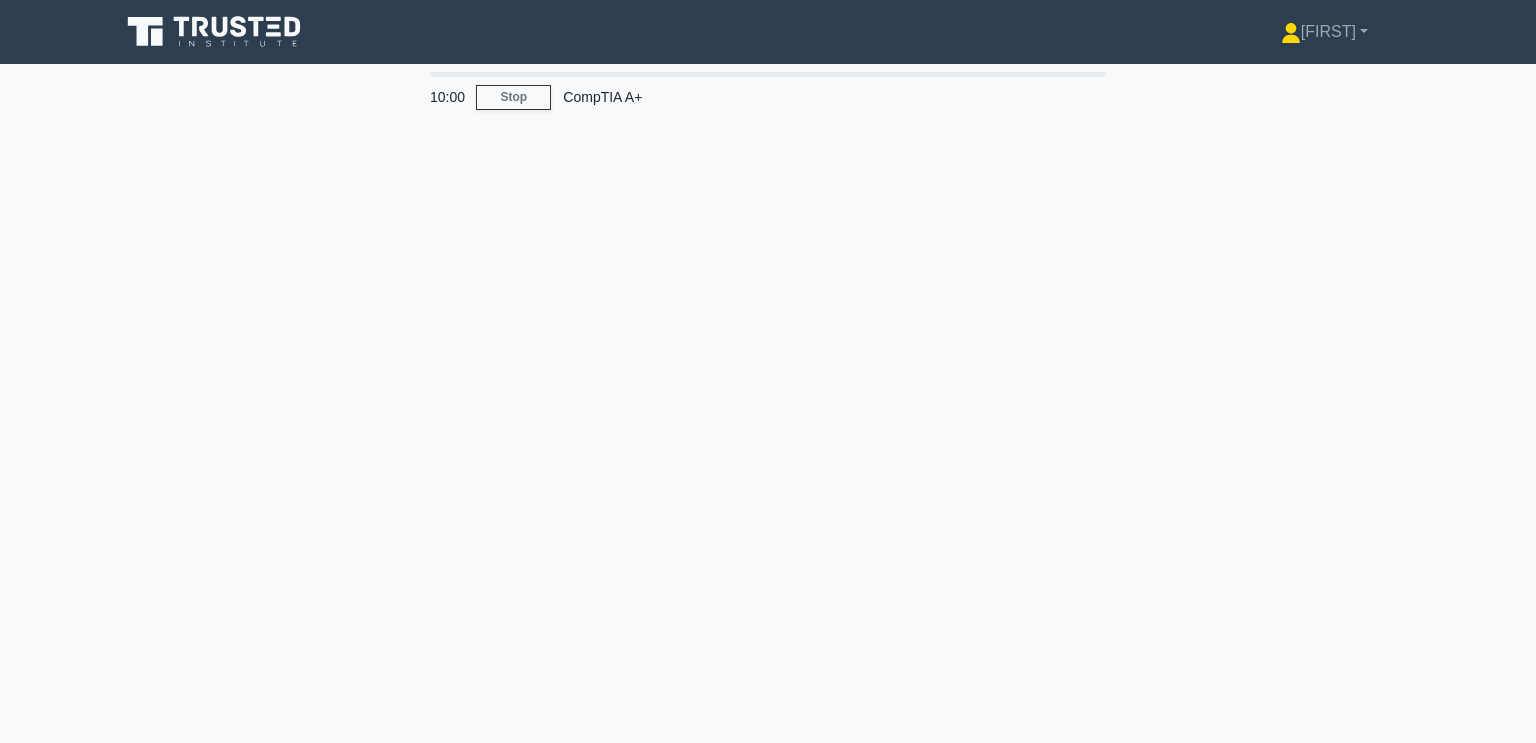 scroll, scrollTop: 0, scrollLeft: 0, axis: both 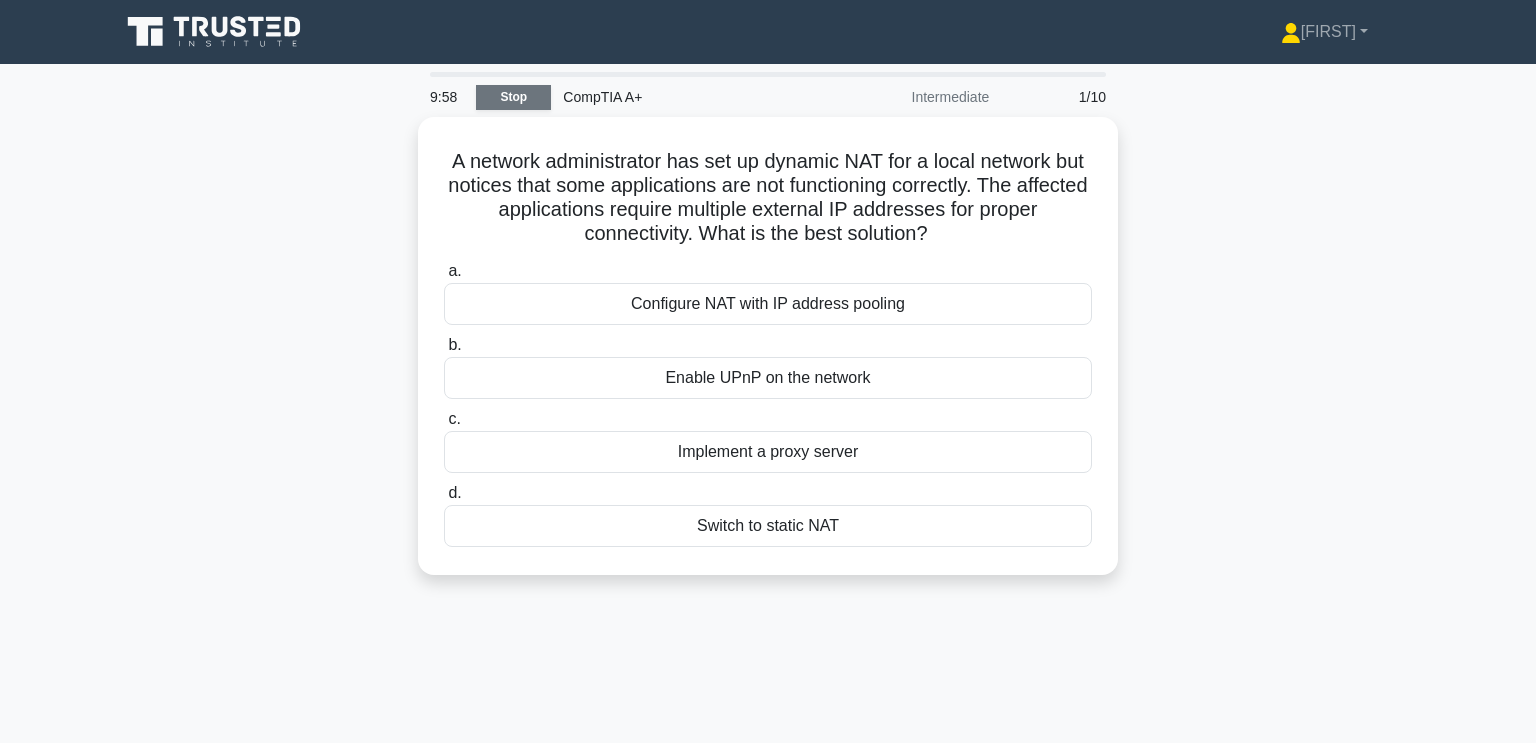 click on "Stop" at bounding box center (513, 97) 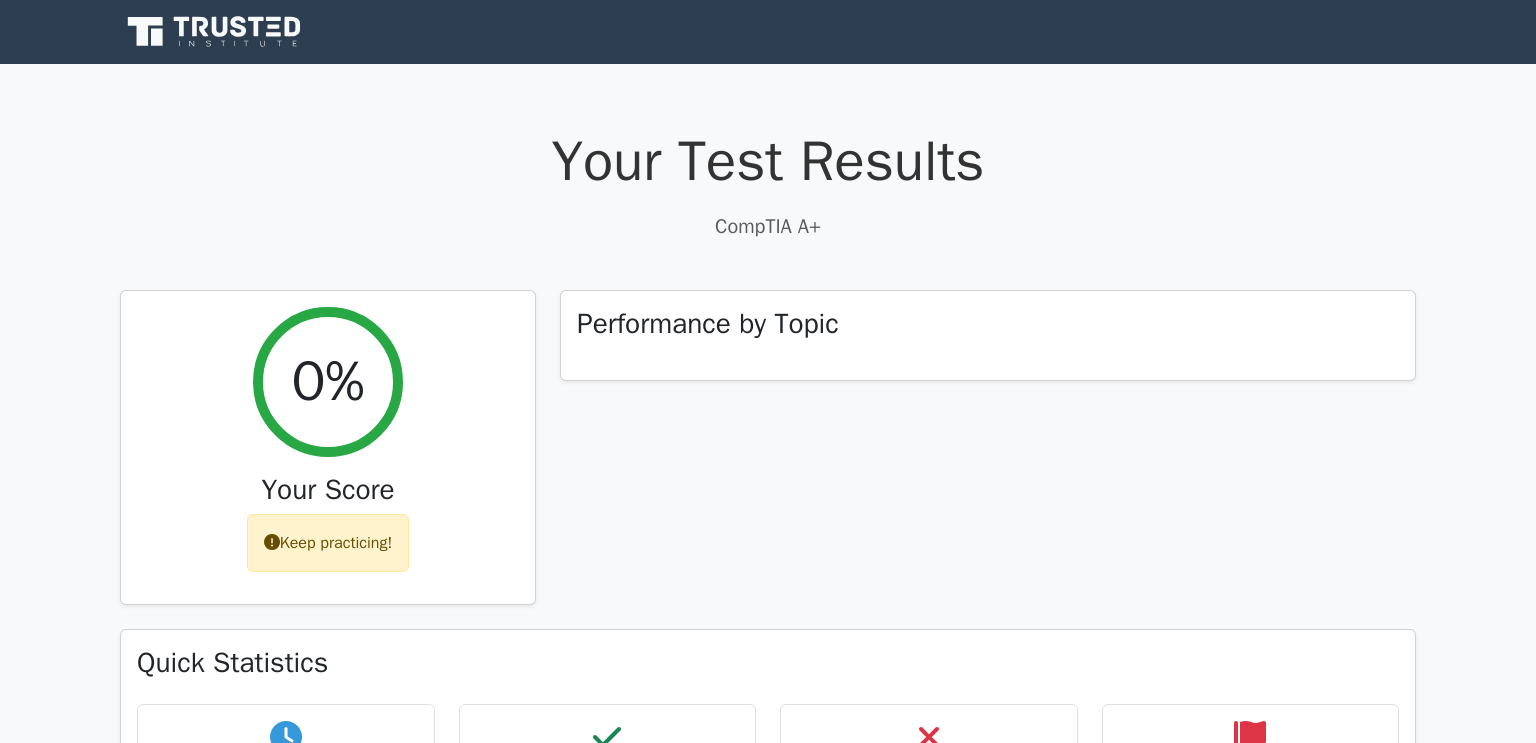 scroll, scrollTop: 0, scrollLeft: 0, axis: both 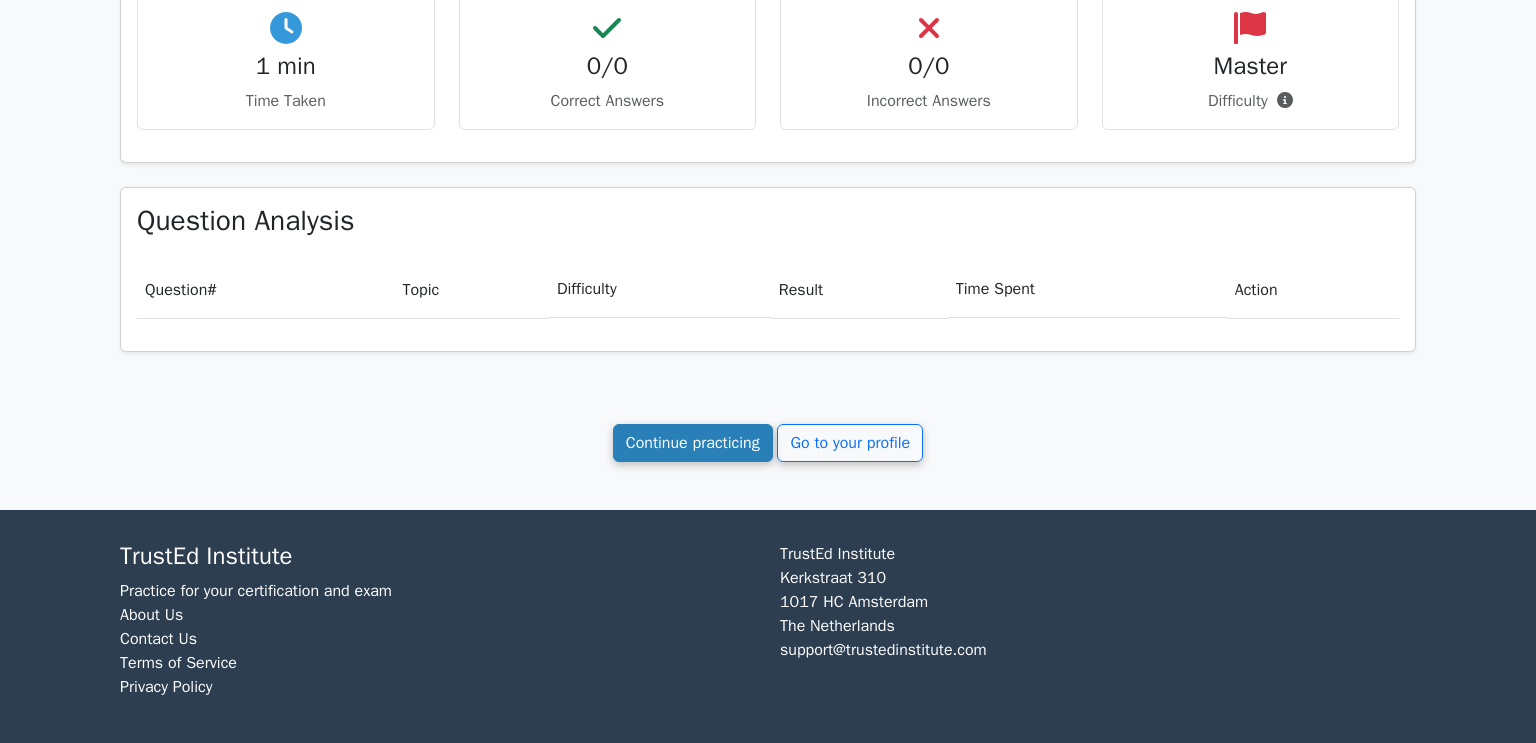 click on "Continue practicing" at bounding box center (693, 443) 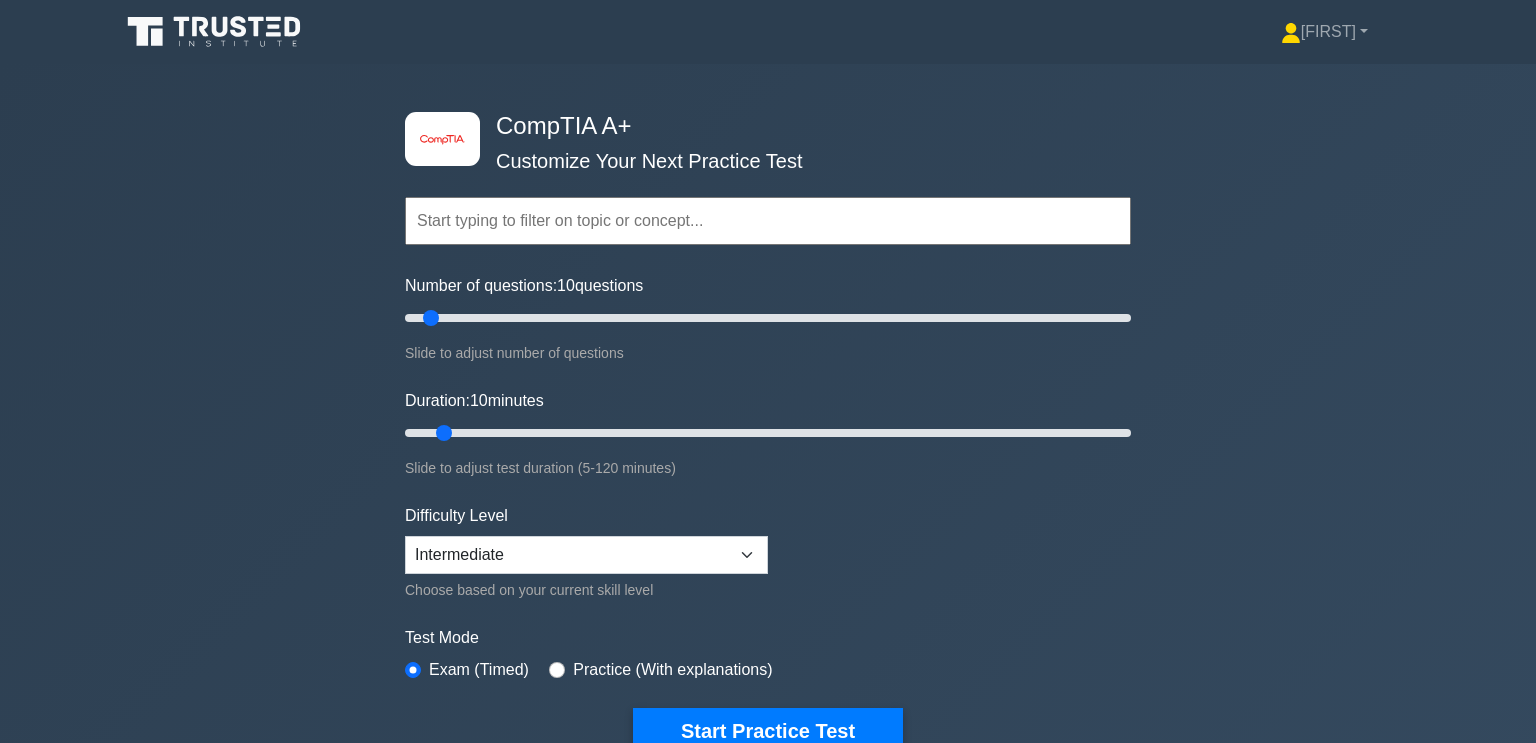 scroll, scrollTop: 0, scrollLeft: 0, axis: both 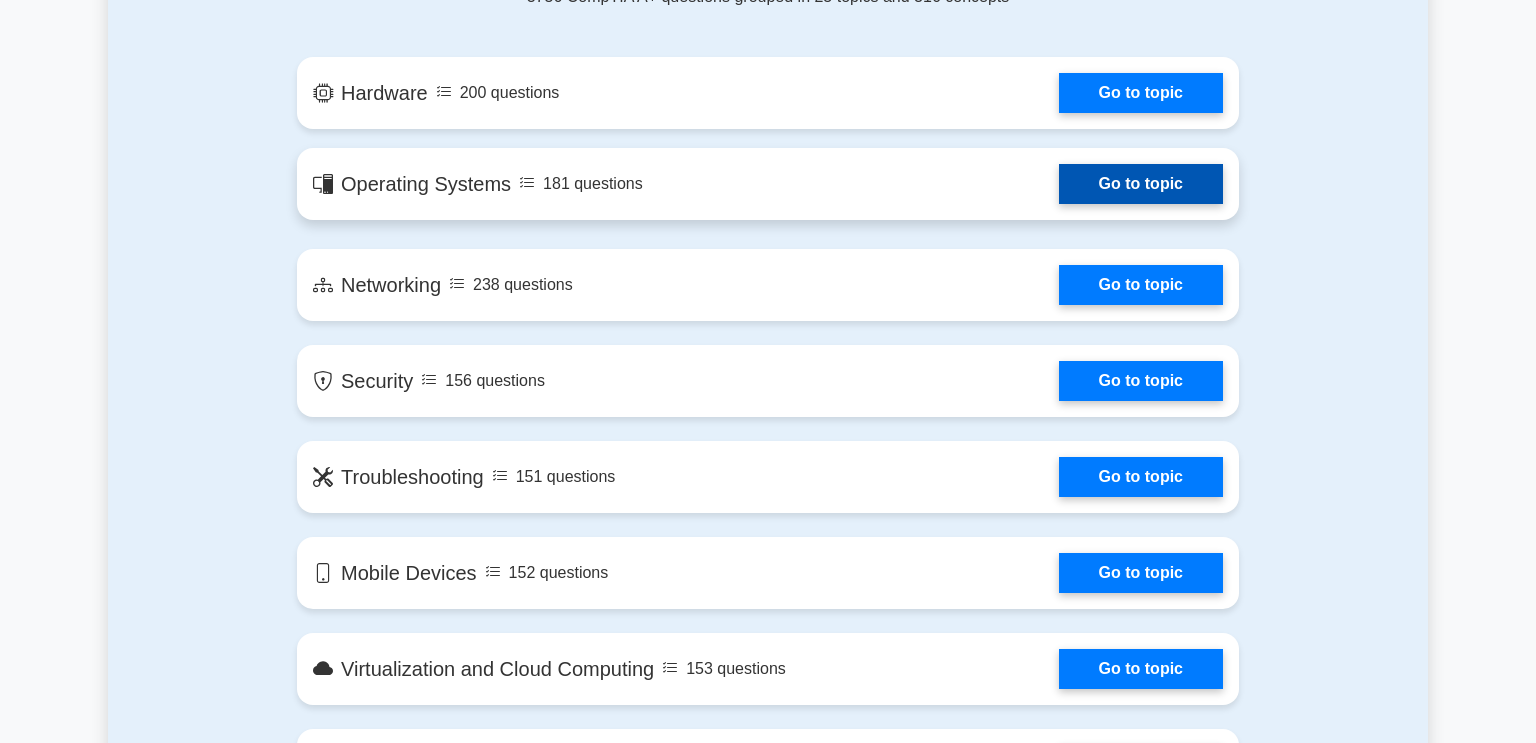 click on "Go to topic" at bounding box center (1141, 184) 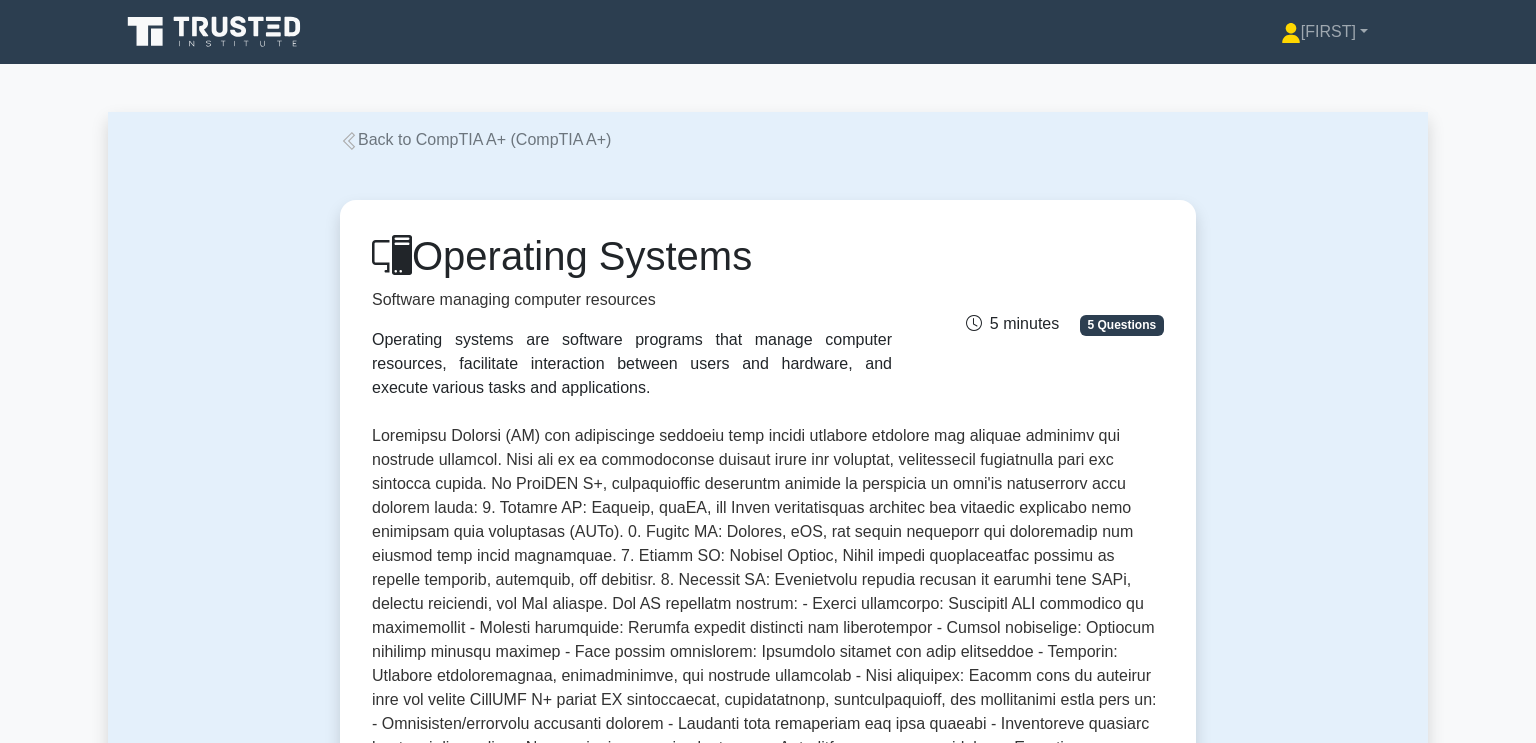scroll, scrollTop: 0, scrollLeft: 0, axis: both 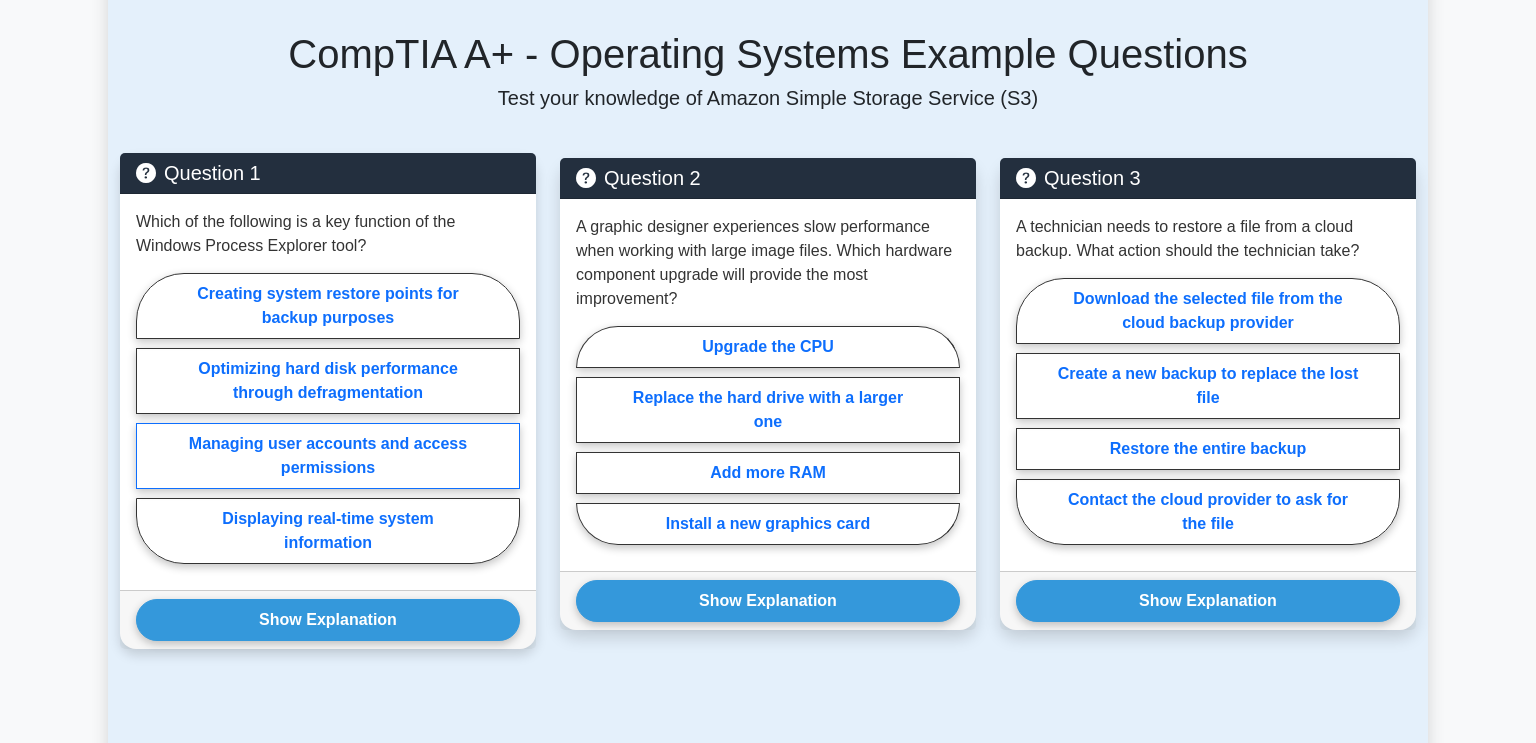 click on "Managing user accounts and access permissions" at bounding box center (328, 456) 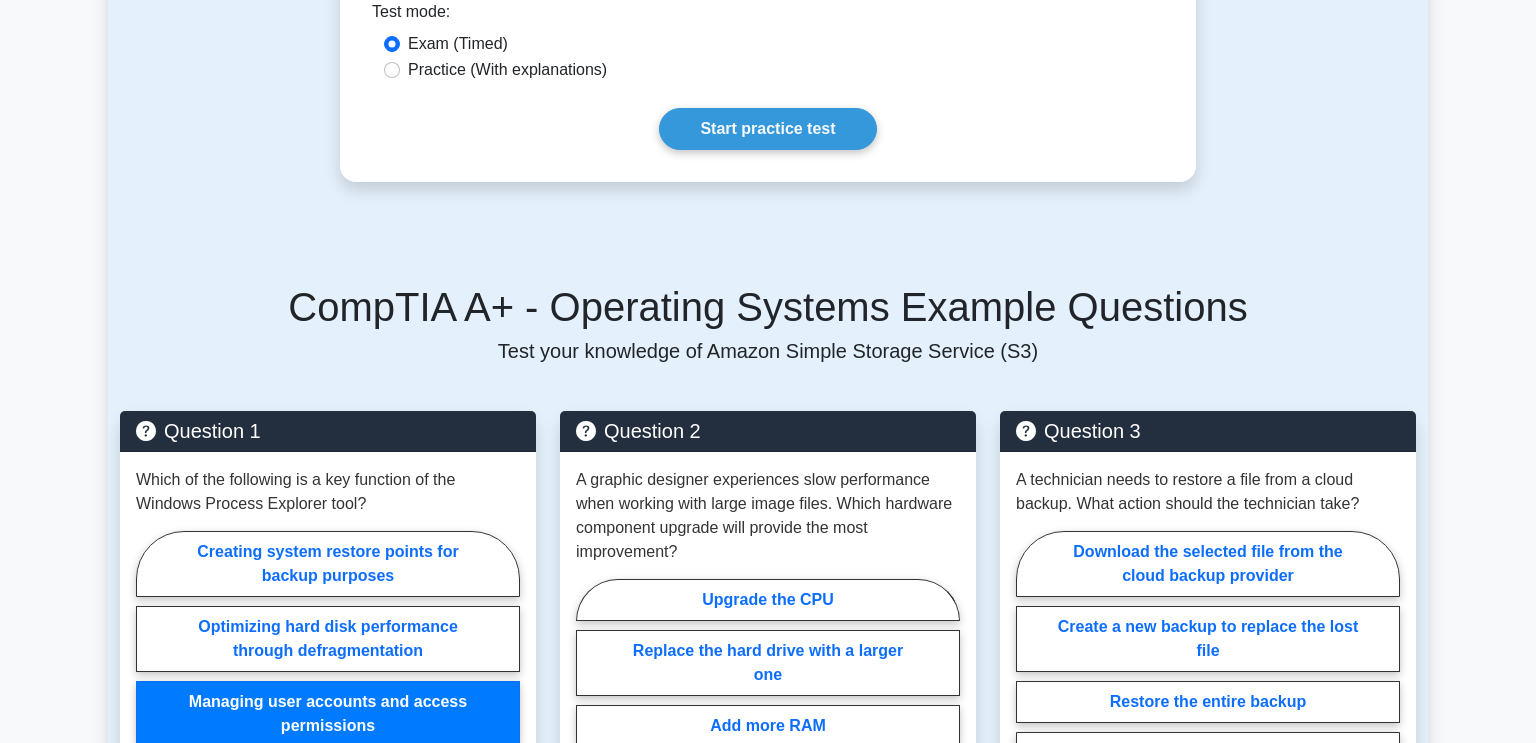 scroll, scrollTop: 952, scrollLeft: 0, axis: vertical 